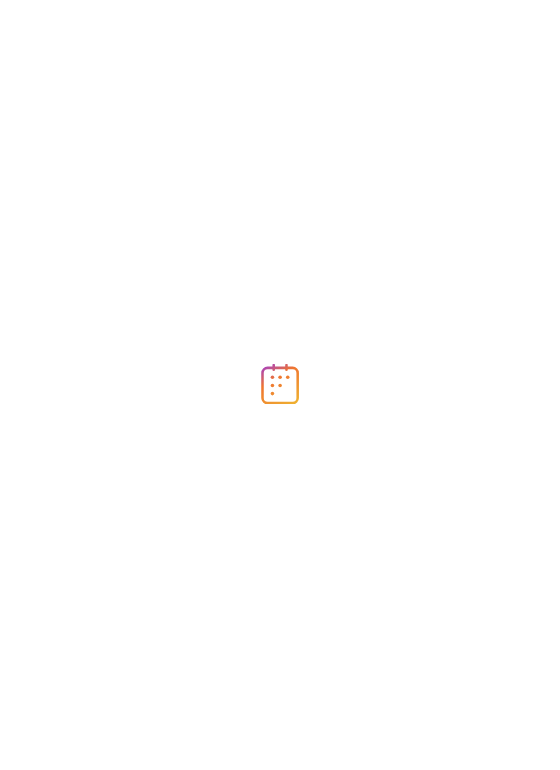 scroll, scrollTop: 0, scrollLeft: 0, axis: both 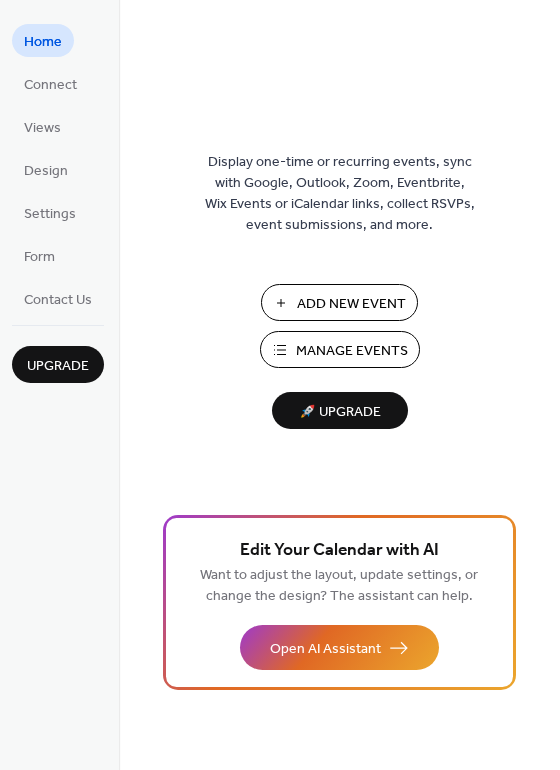 drag, startPoint x: 365, startPoint y: 357, endPoint x: 442, endPoint y: 337, distance: 79.555016 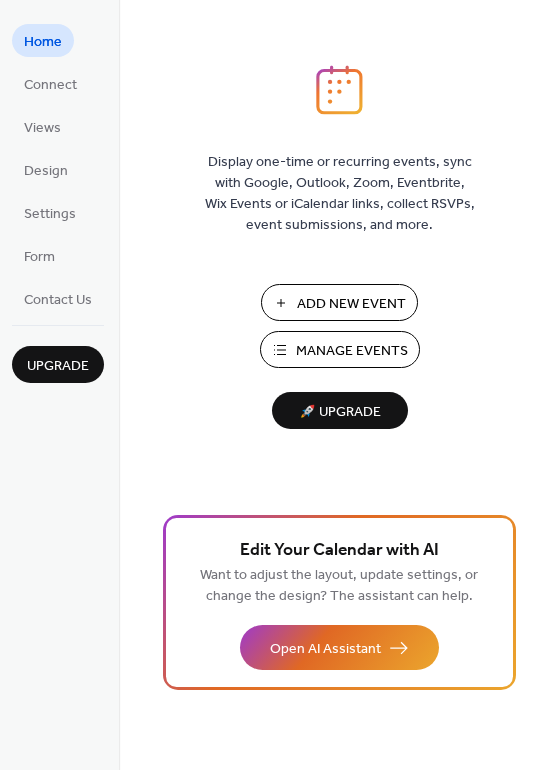click on "Manage Events" at bounding box center [352, 351] 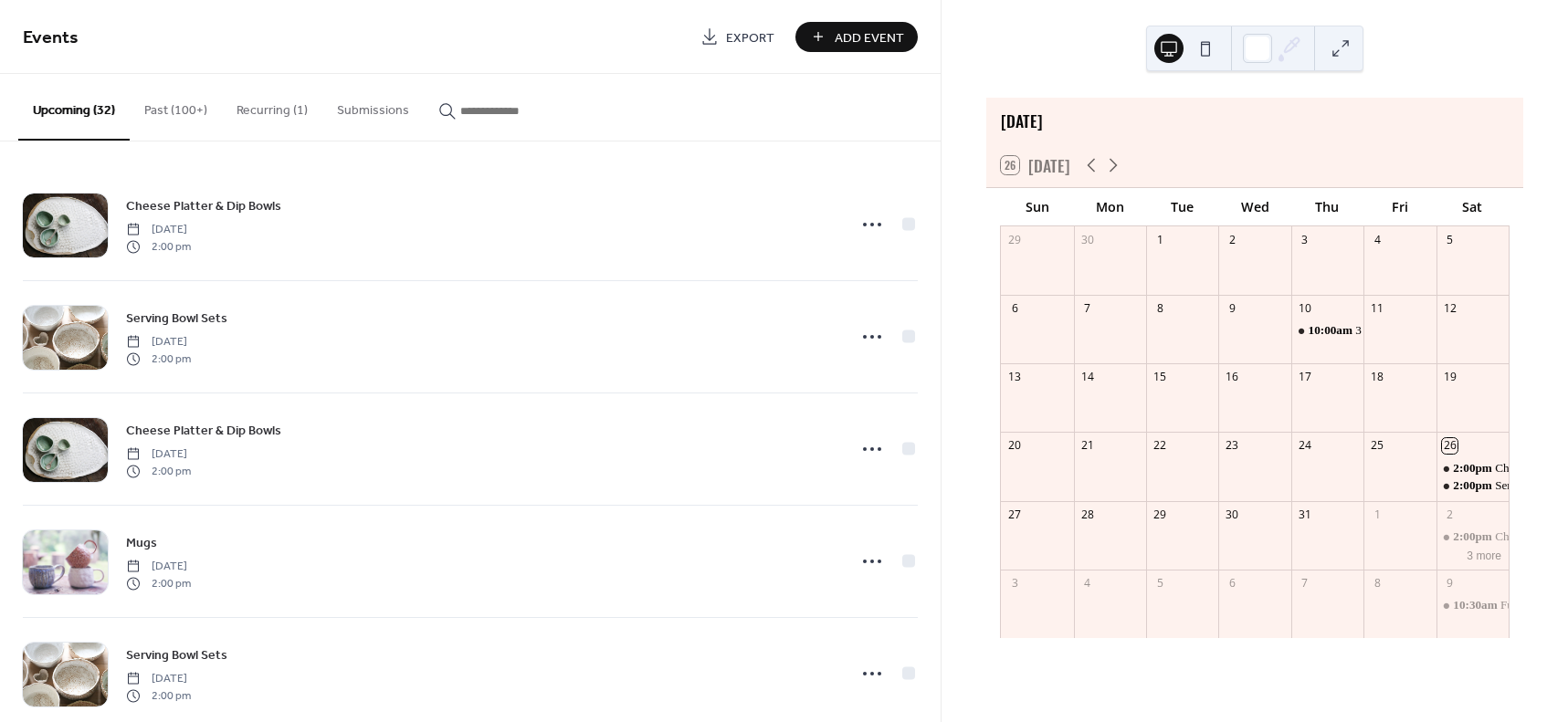 scroll, scrollTop: 0, scrollLeft: 0, axis: both 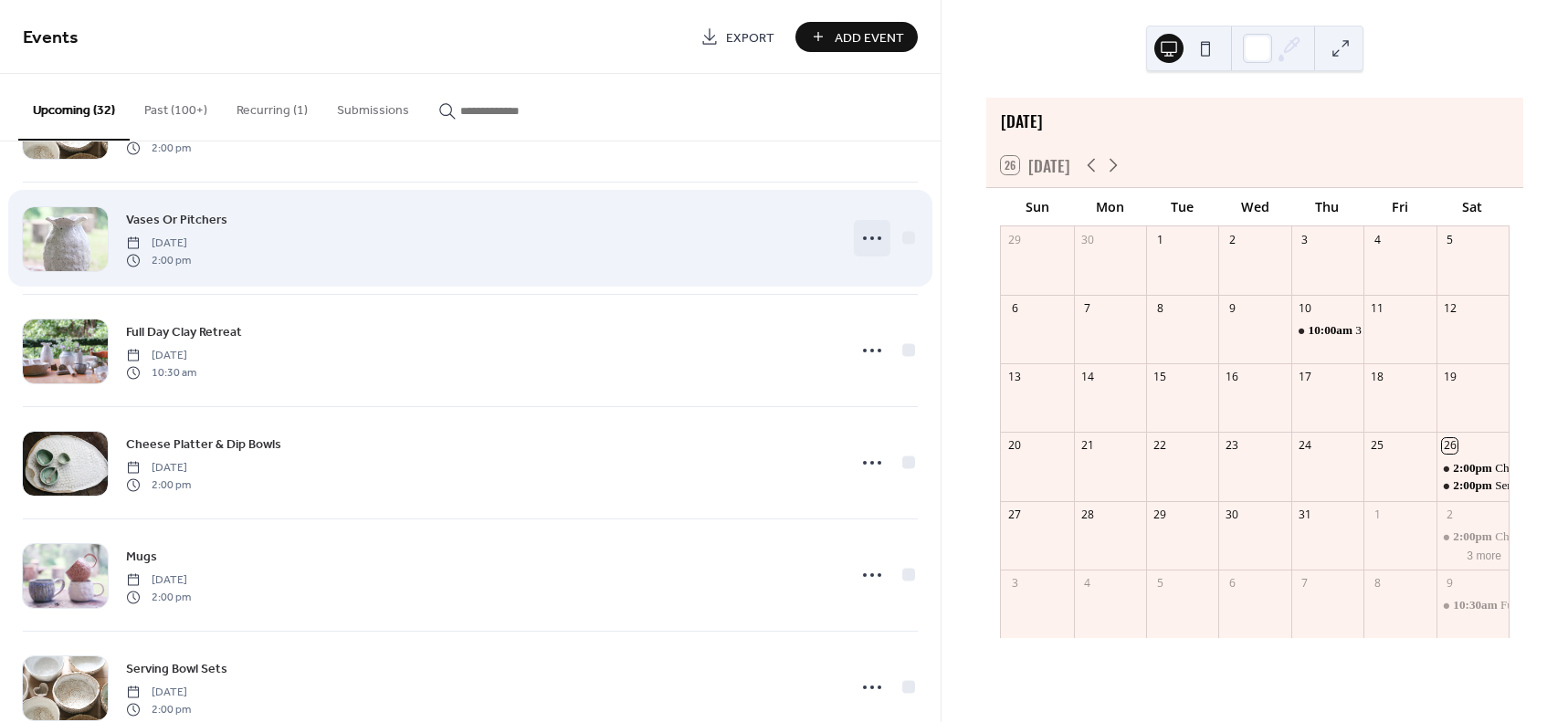 click 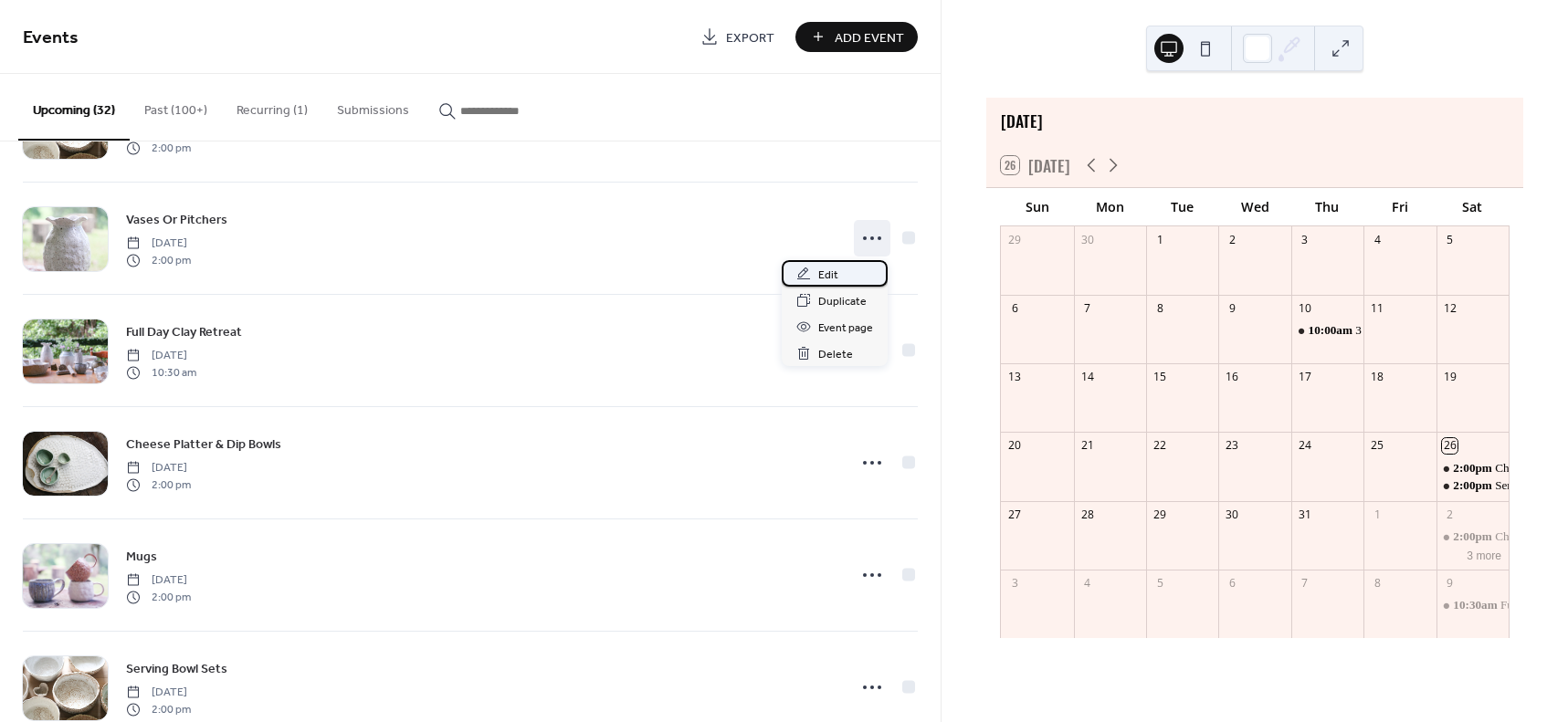 click on "Edit" at bounding box center [828, 275] 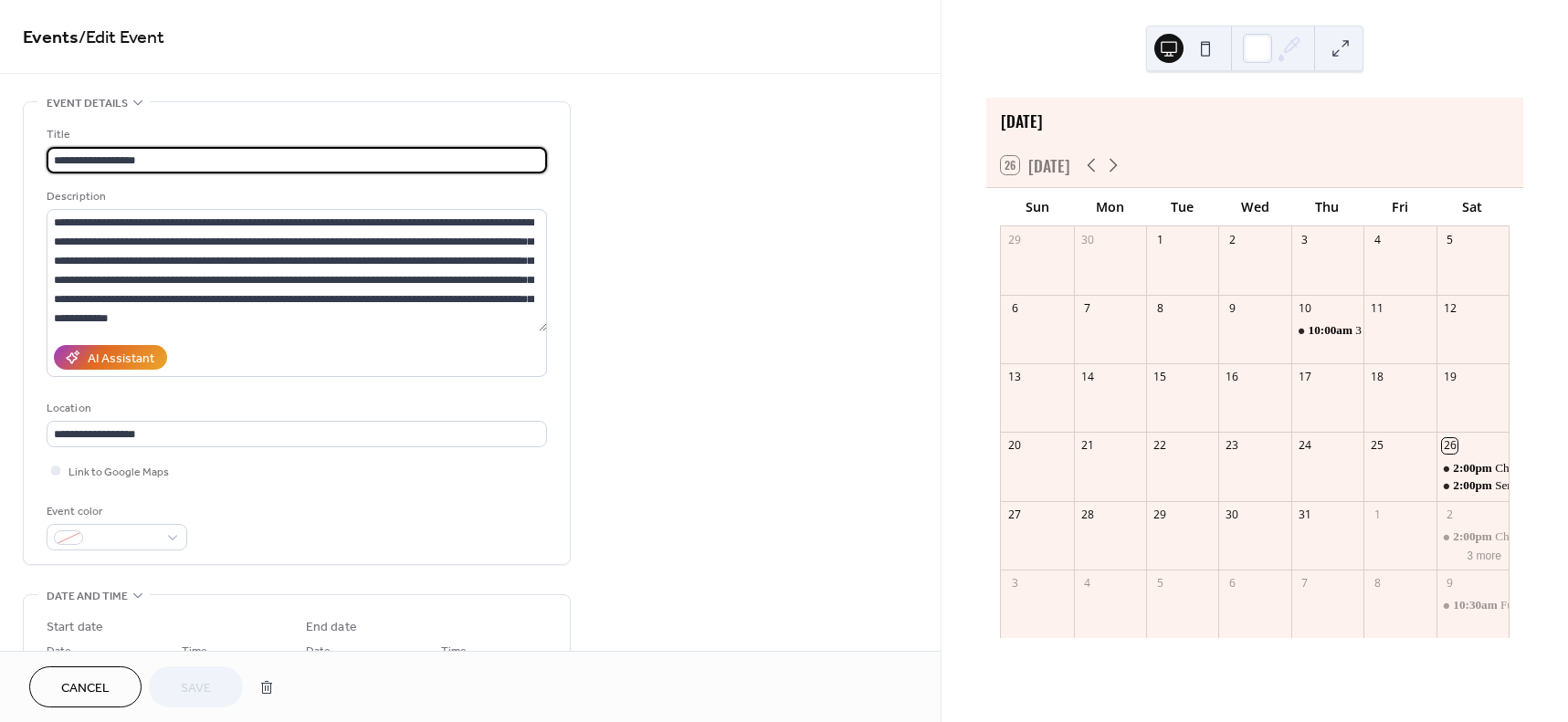 scroll, scrollTop: 518, scrollLeft: 0, axis: vertical 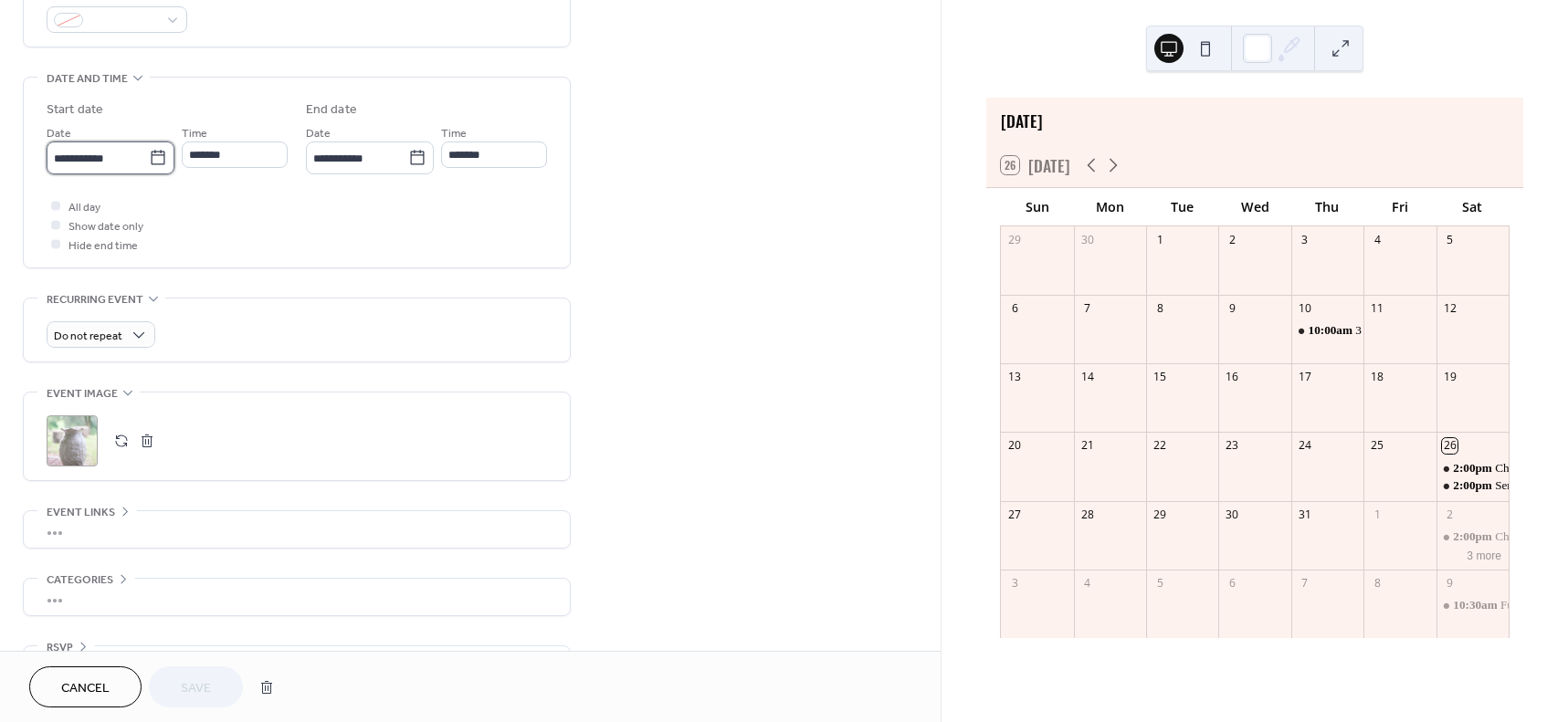 click on "**********" at bounding box center (98, 158) 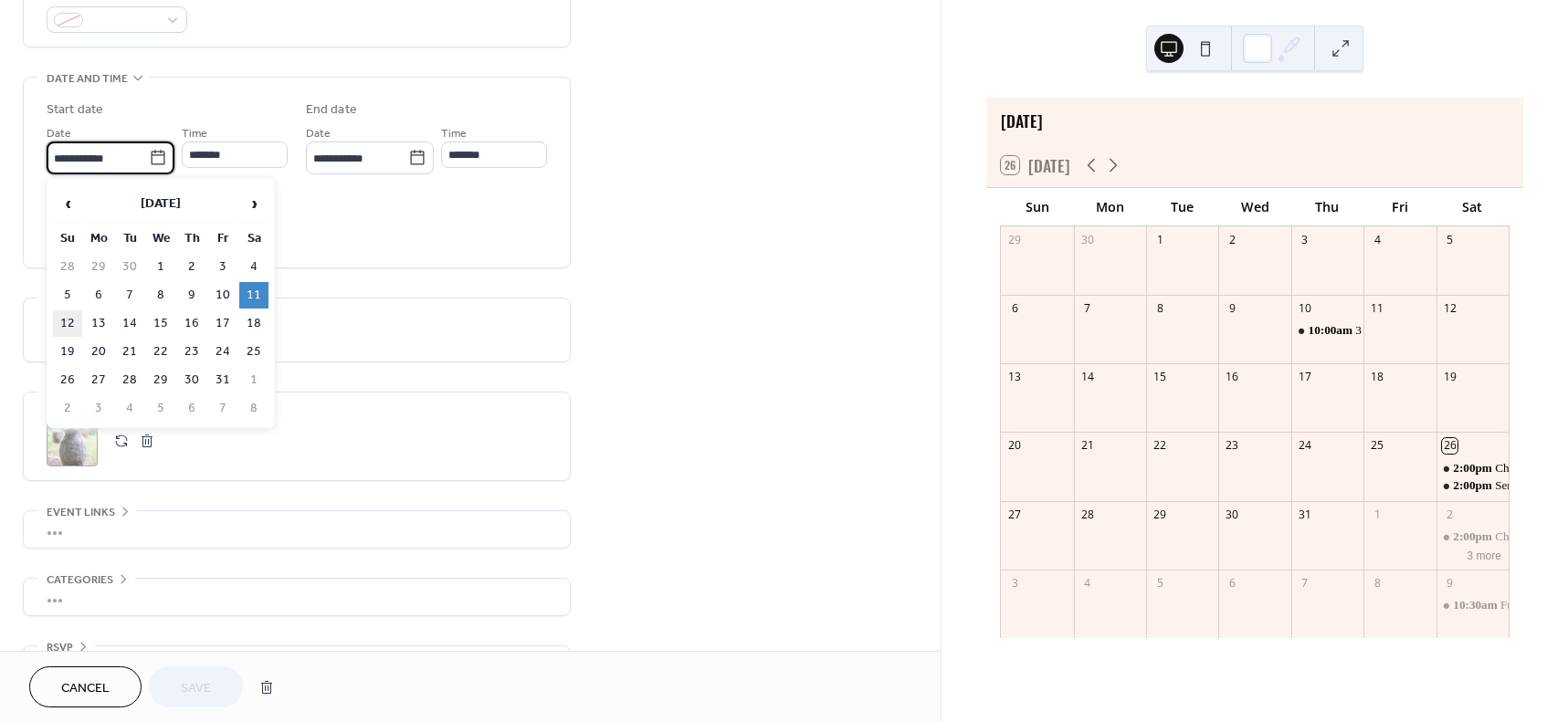 click on "12" at bounding box center (68, 323) 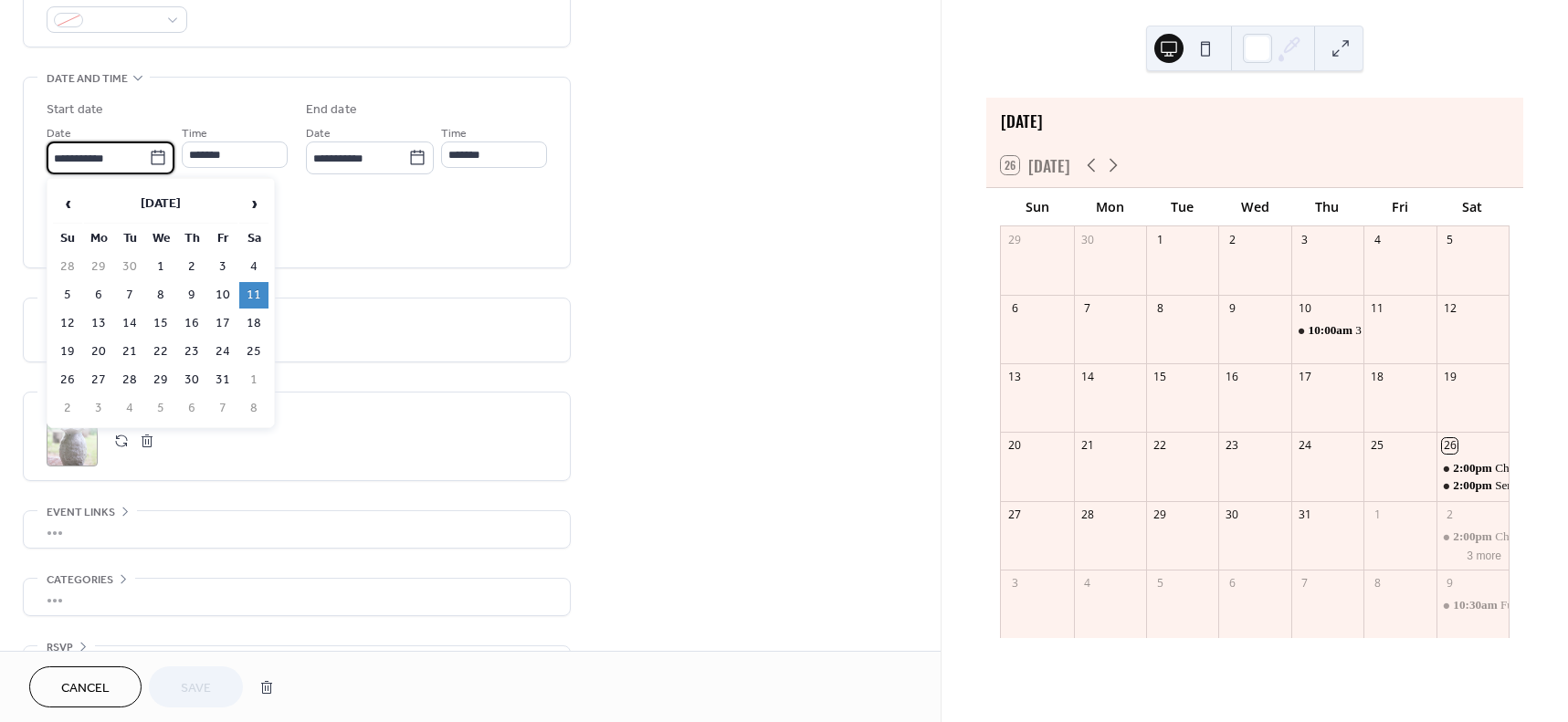 type on "**********" 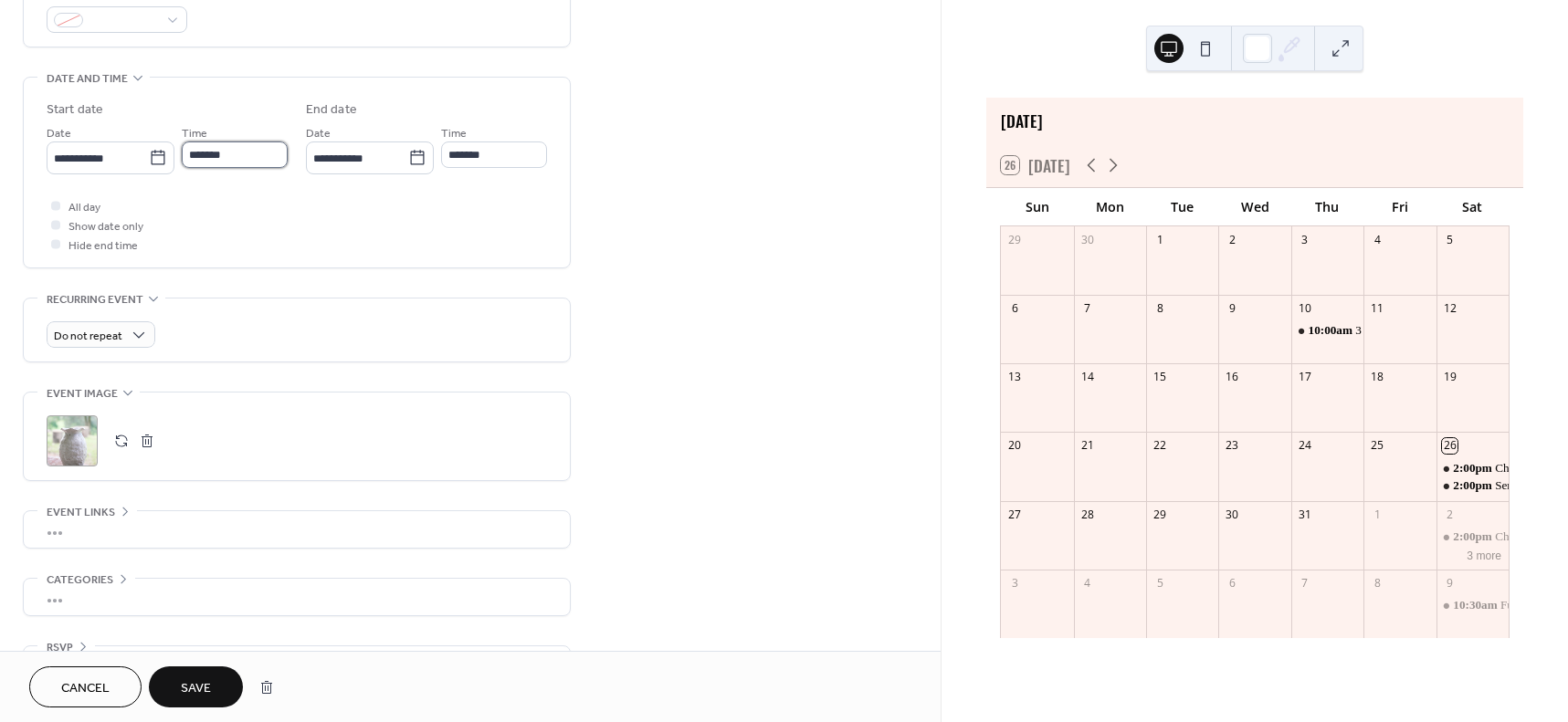 click on "*******" at bounding box center (235, 154) 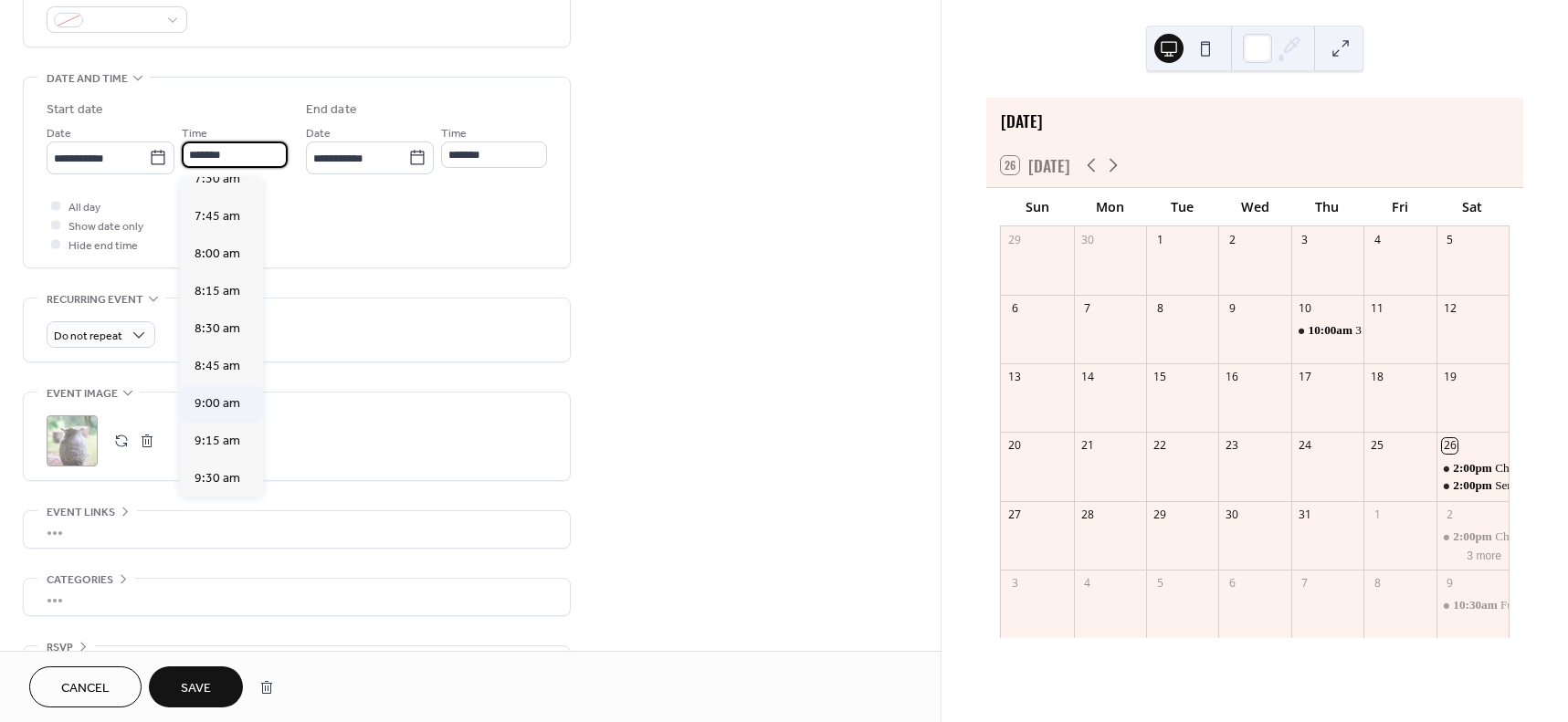 scroll, scrollTop: 1292, scrollLeft: 0, axis: vertical 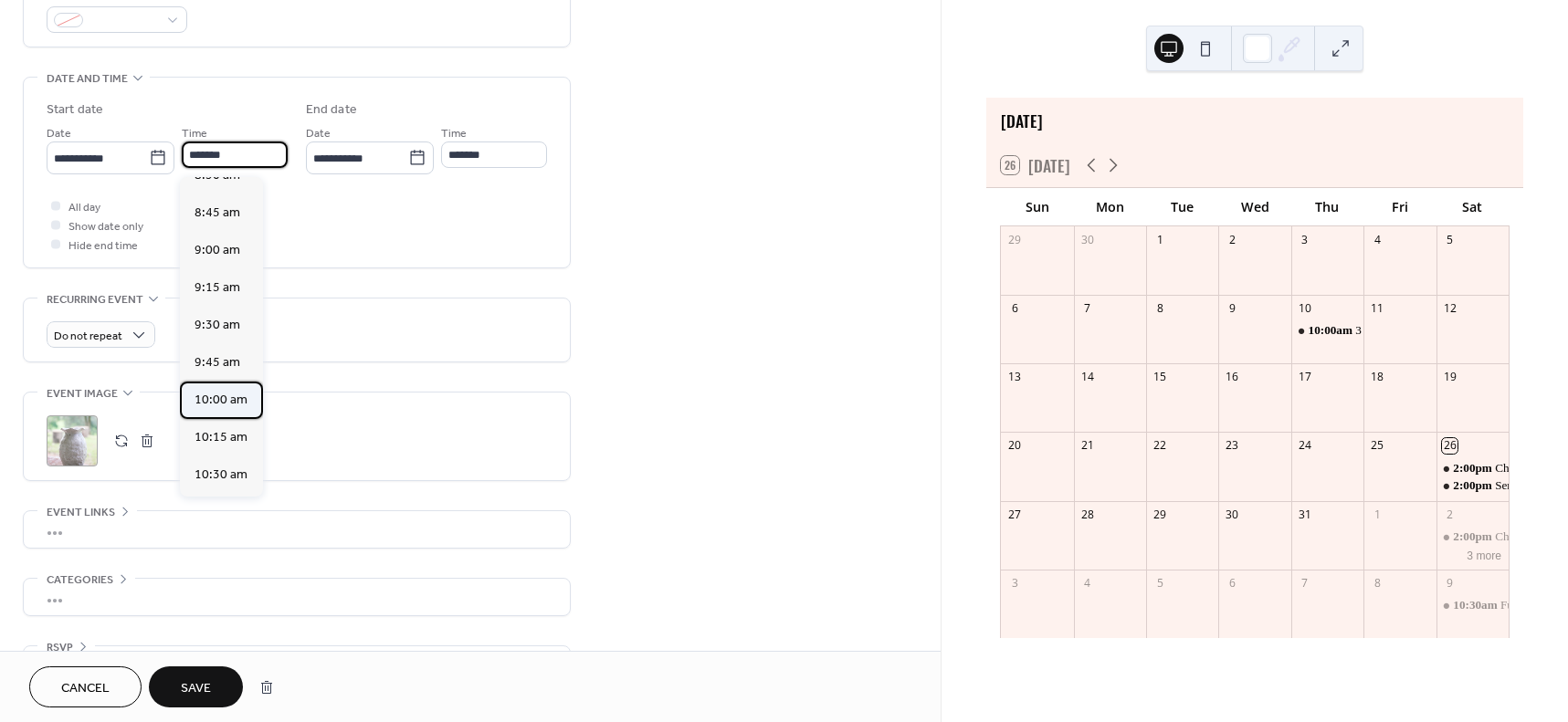 click on "10:00 am" at bounding box center (221, 400) 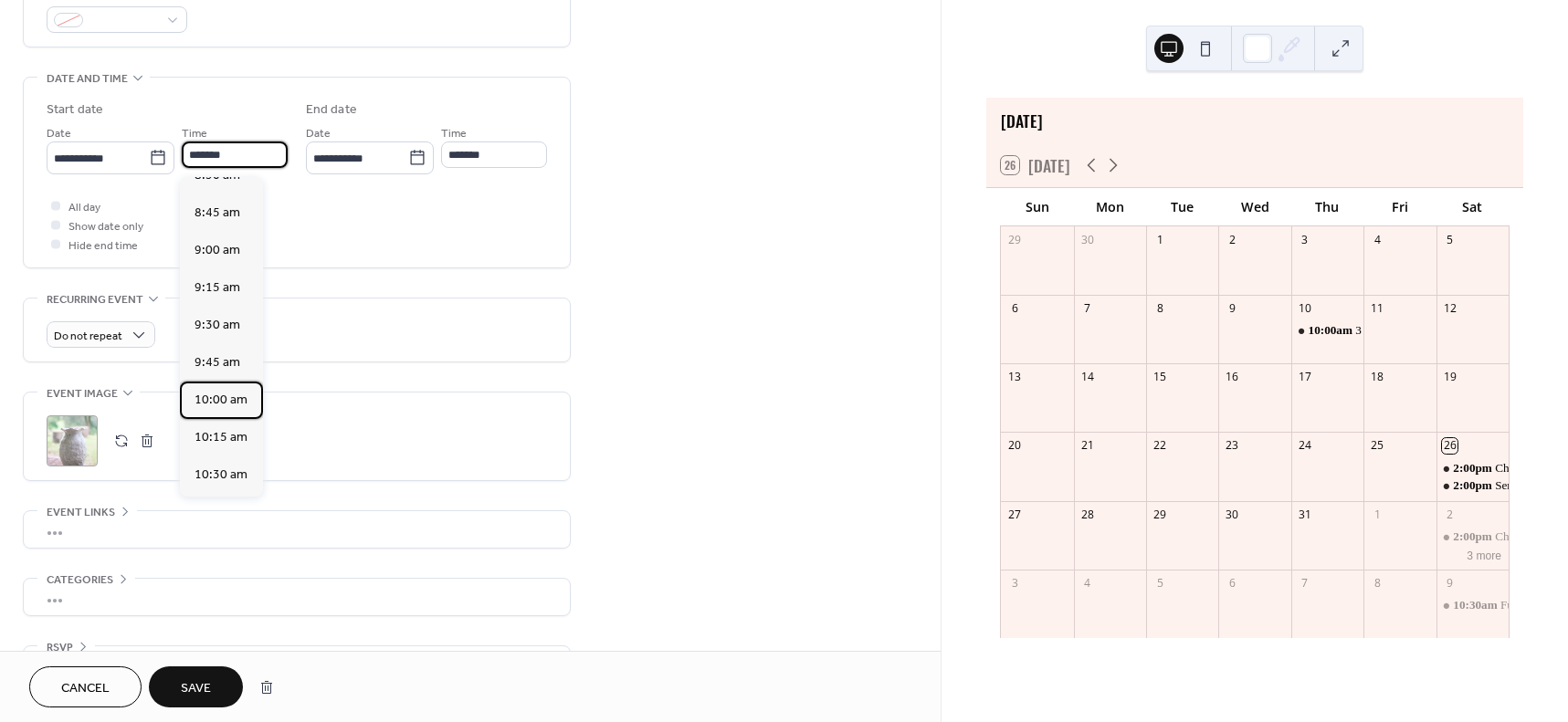 type on "********" 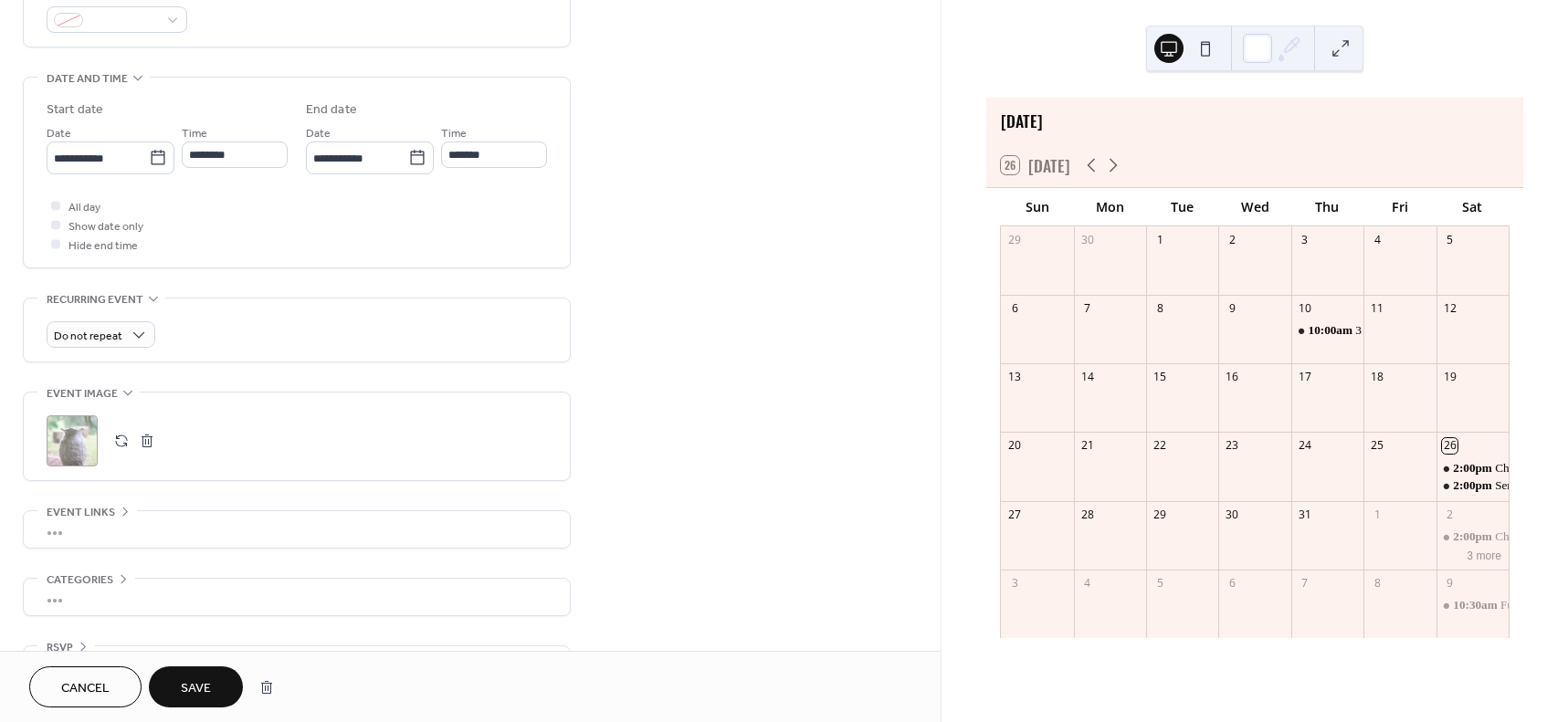 type on "********" 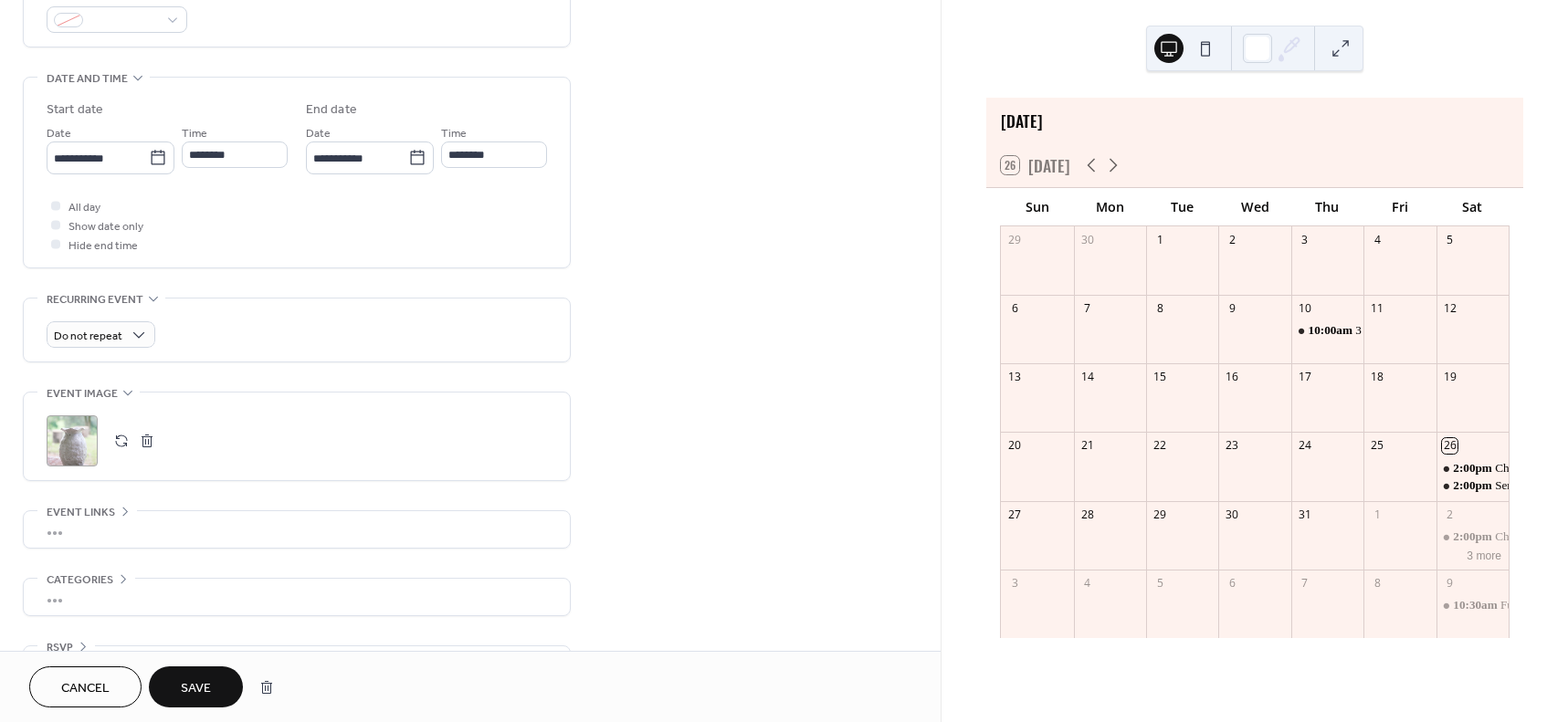 click on "Save" at bounding box center (195, 688) 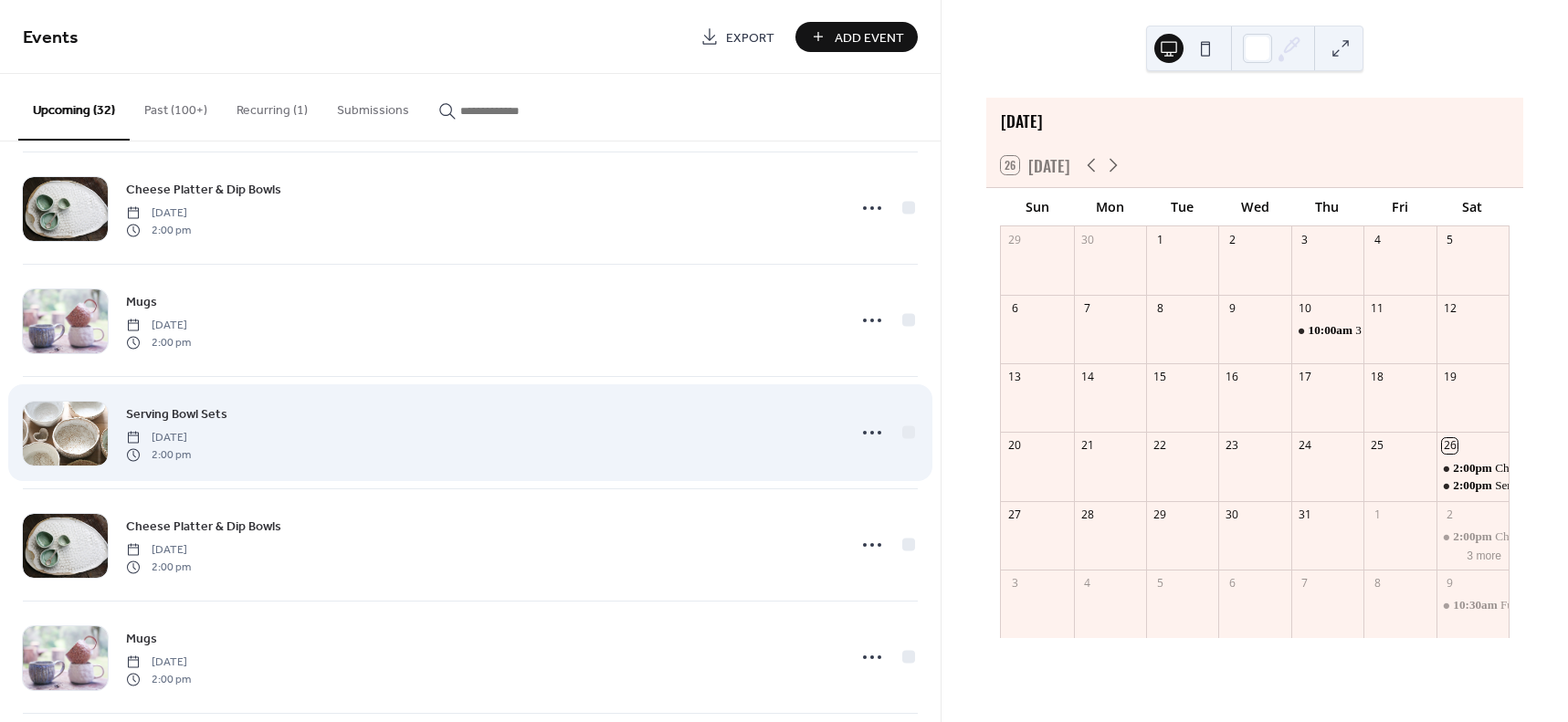 scroll, scrollTop: 1289, scrollLeft: 0, axis: vertical 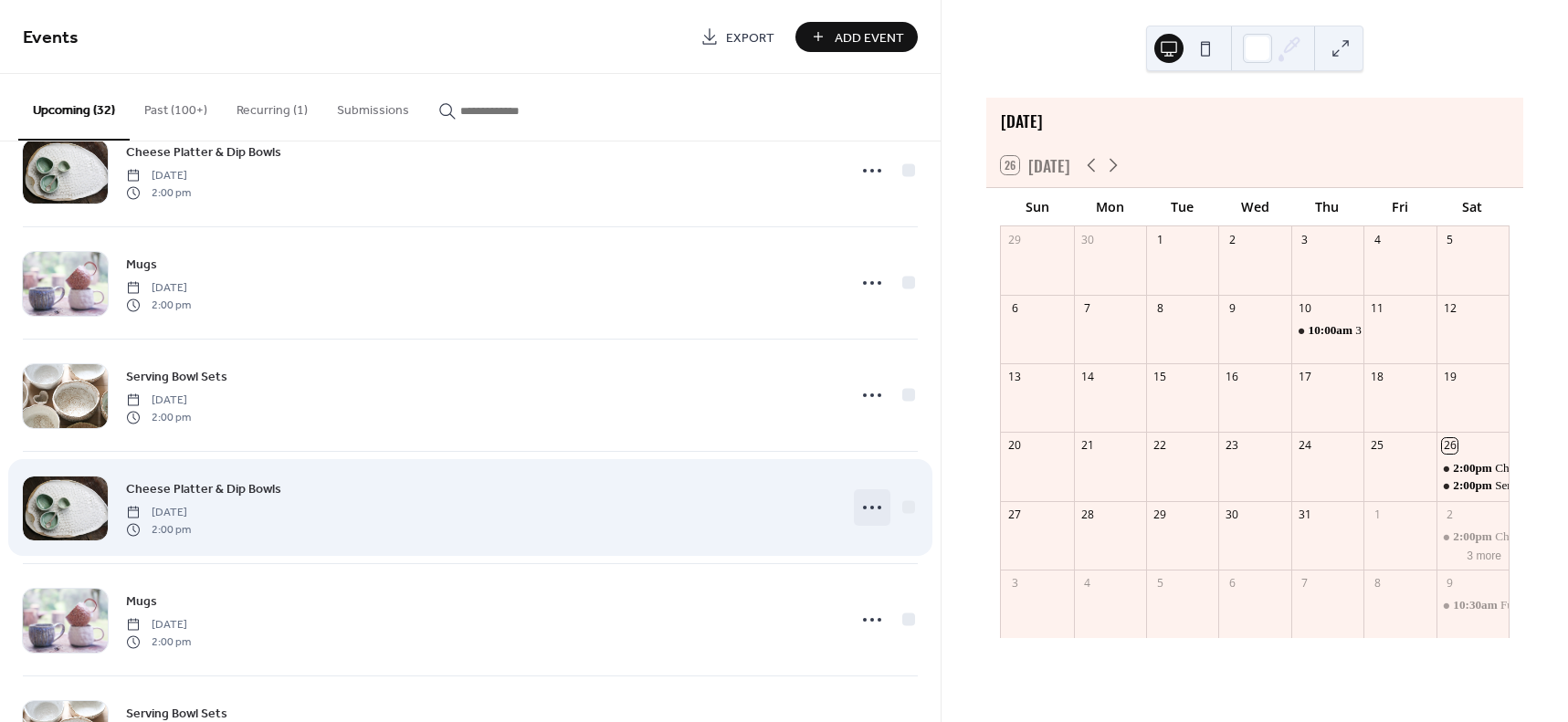 click 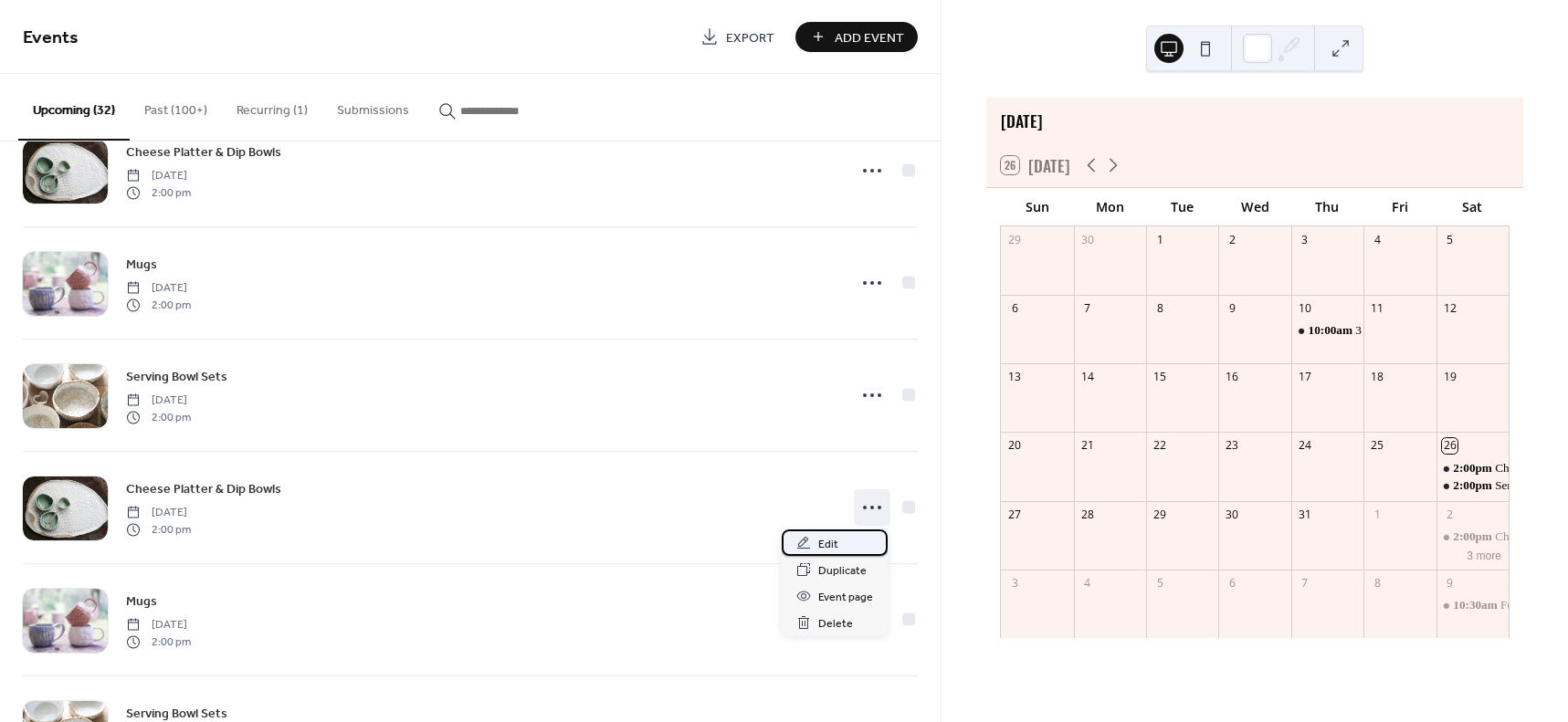 click on "Edit" at bounding box center (828, 544) 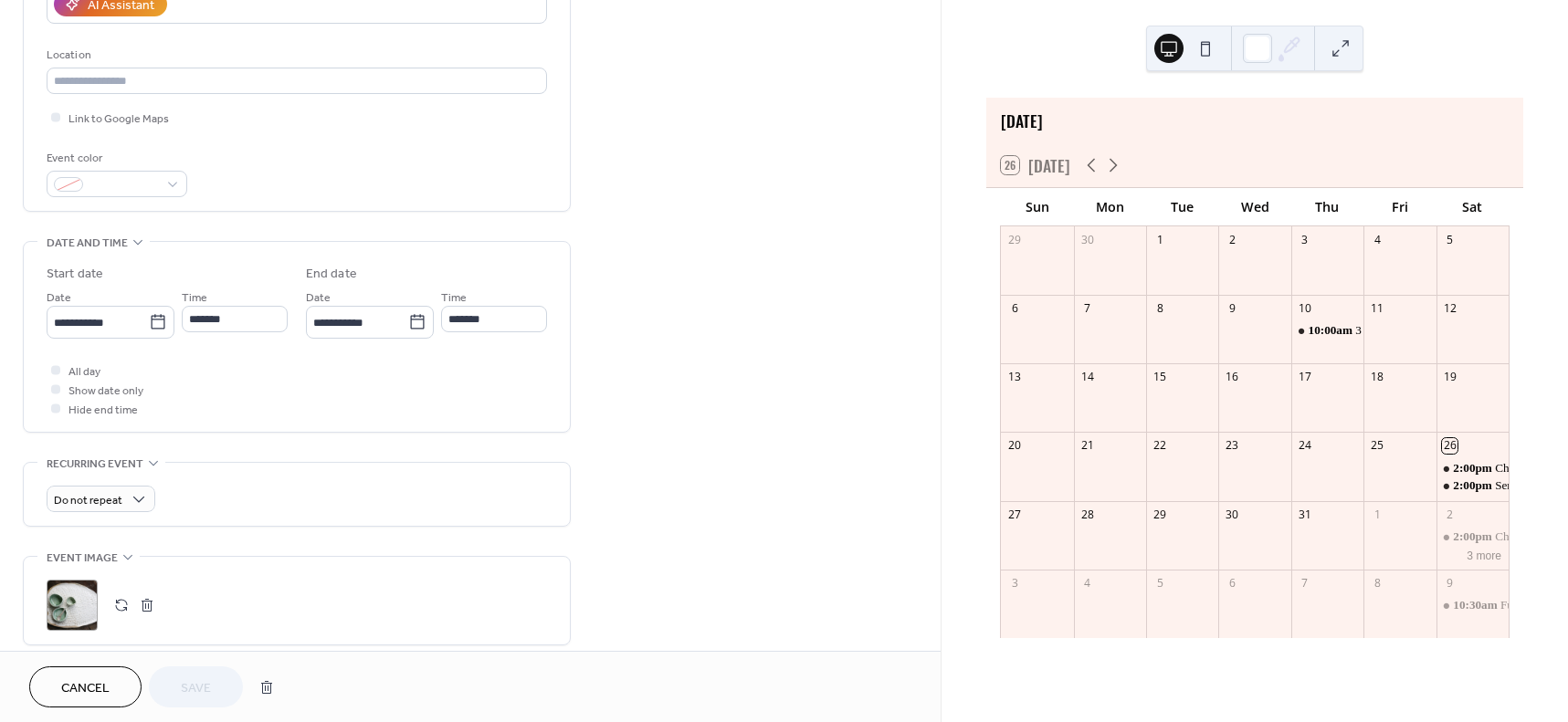 scroll, scrollTop: 553, scrollLeft: 0, axis: vertical 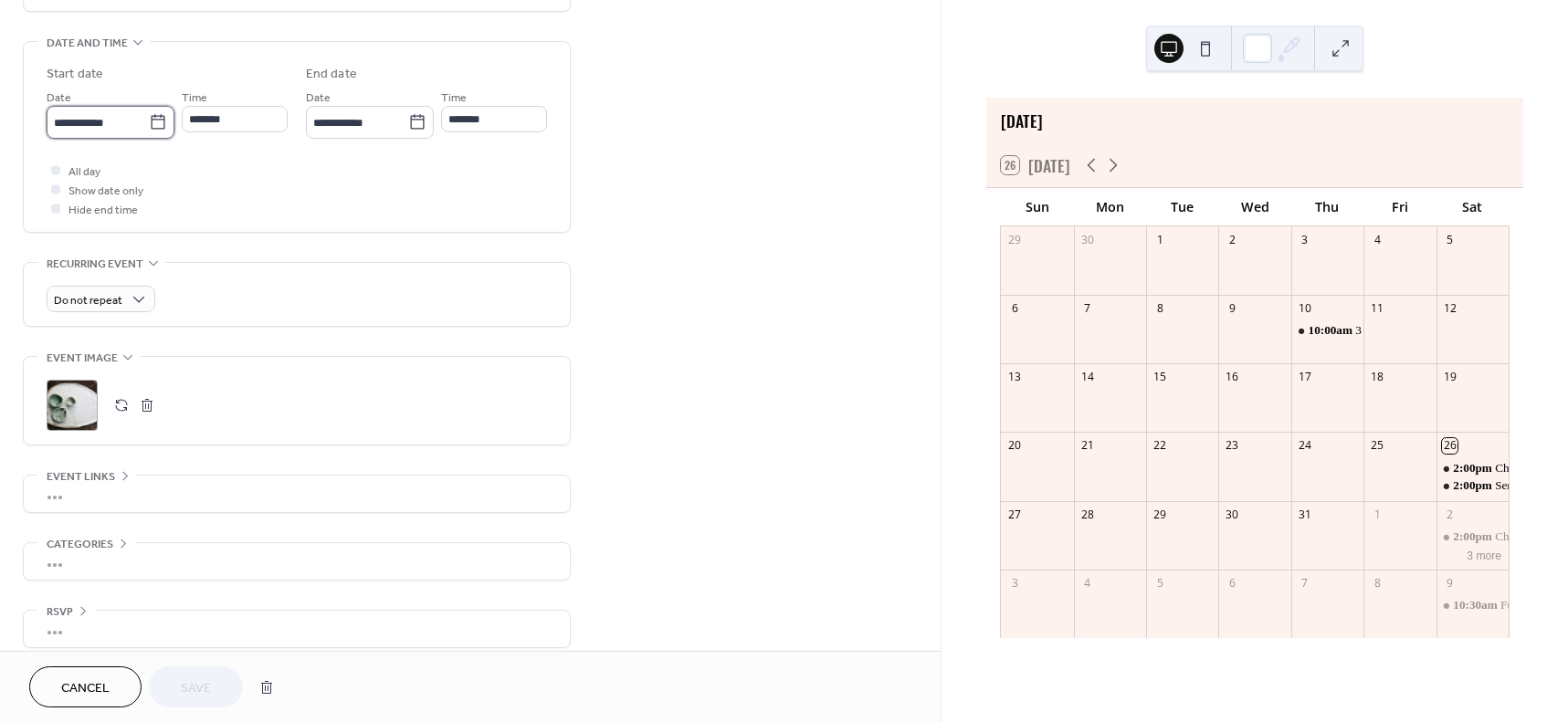 click on "**********" at bounding box center [98, 122] 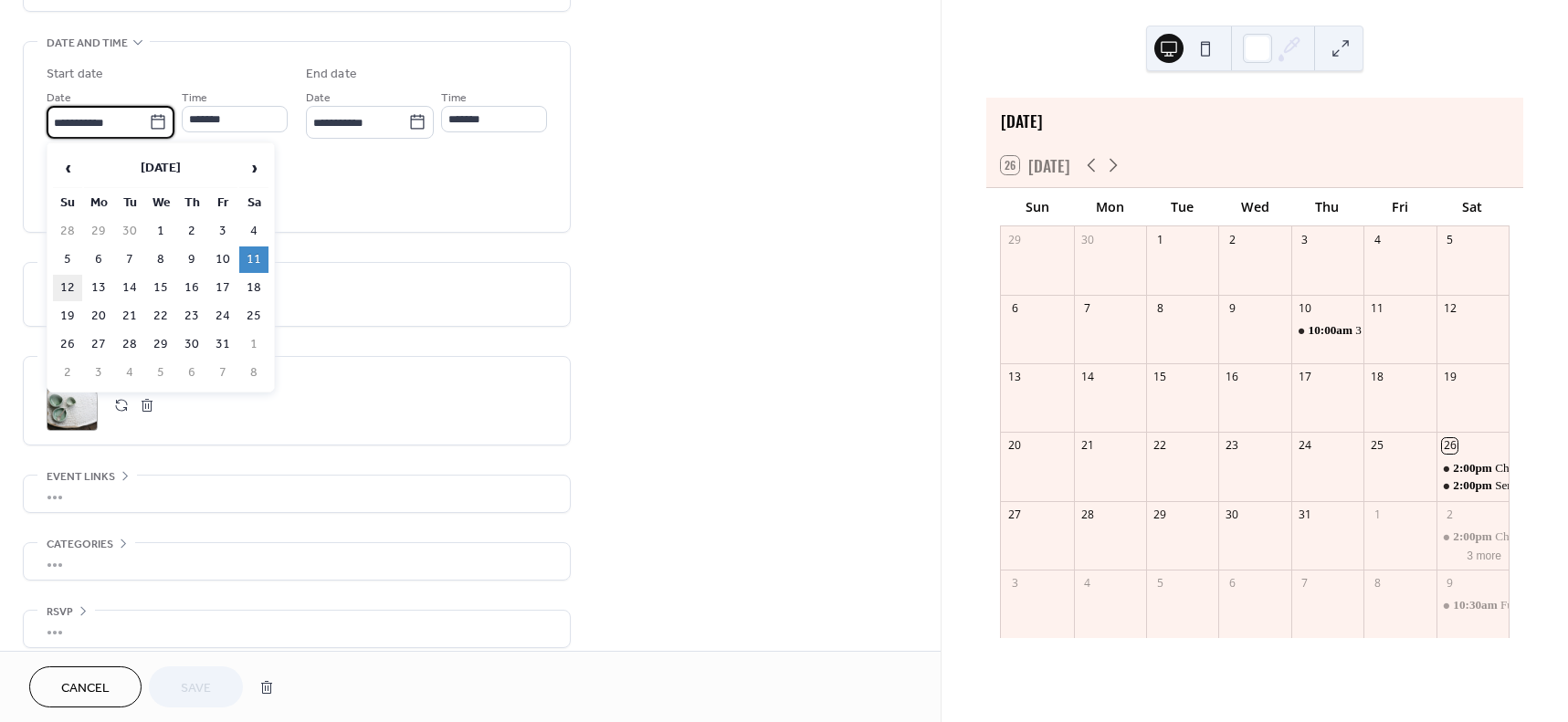 click on "12" at bounding box center [68, 288] 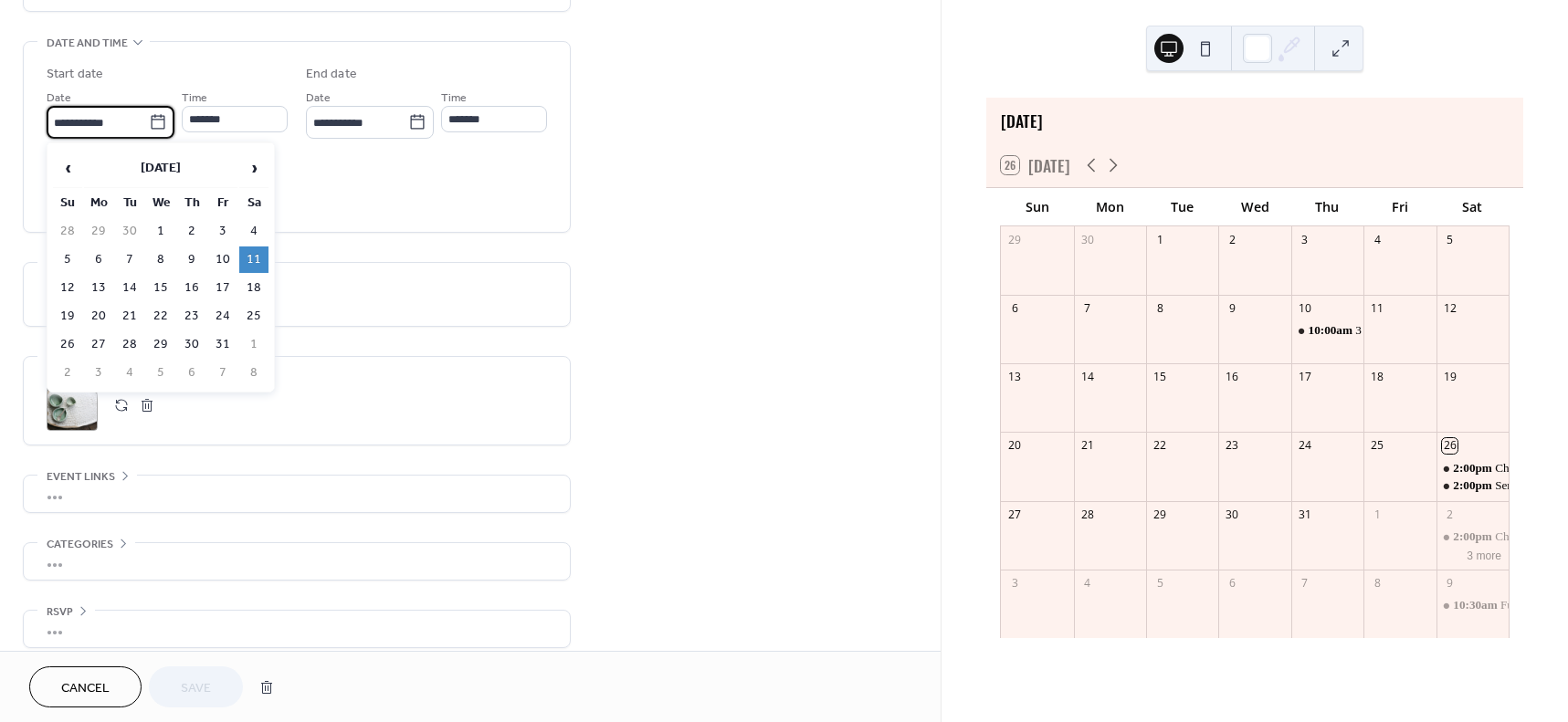 type on "**********" 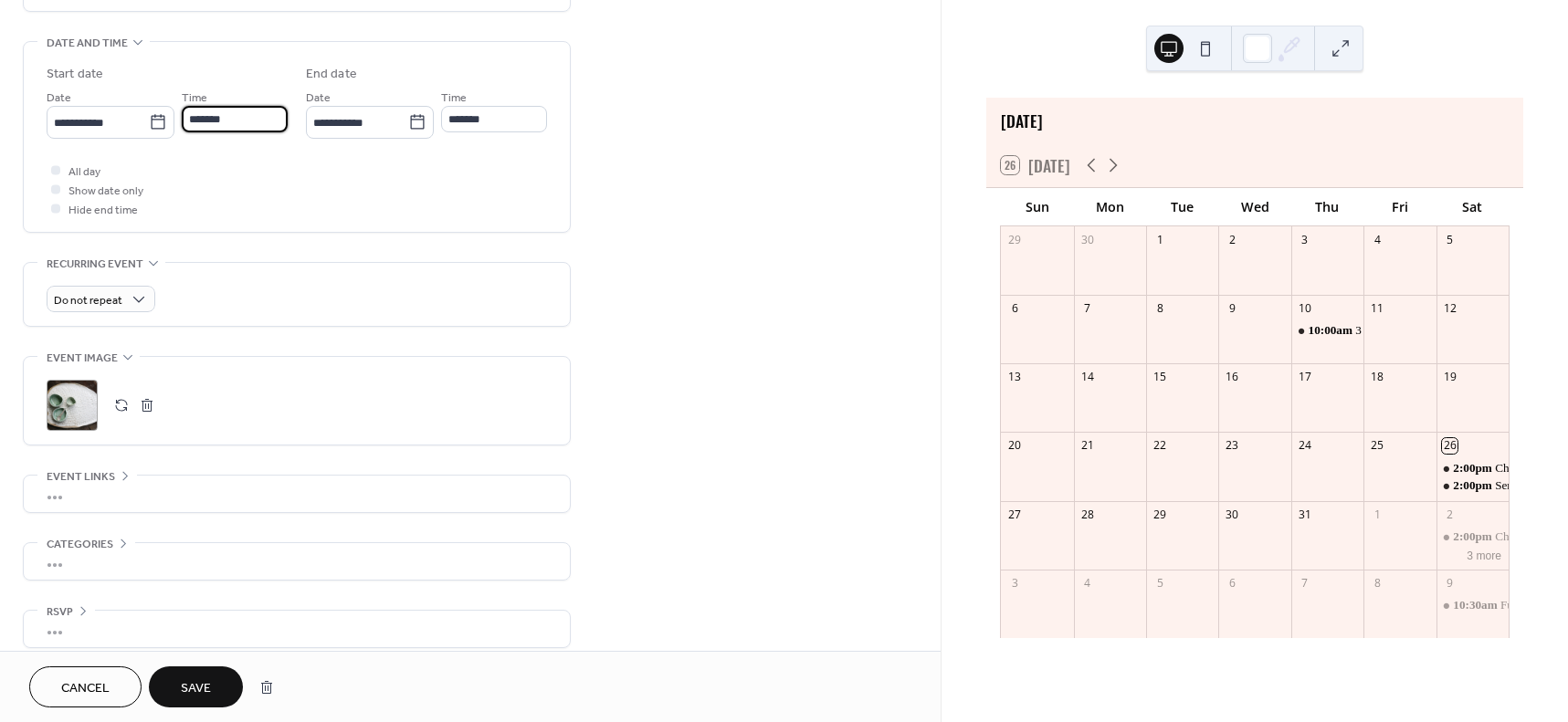 click on "*******" at bounding box center [235, 119] 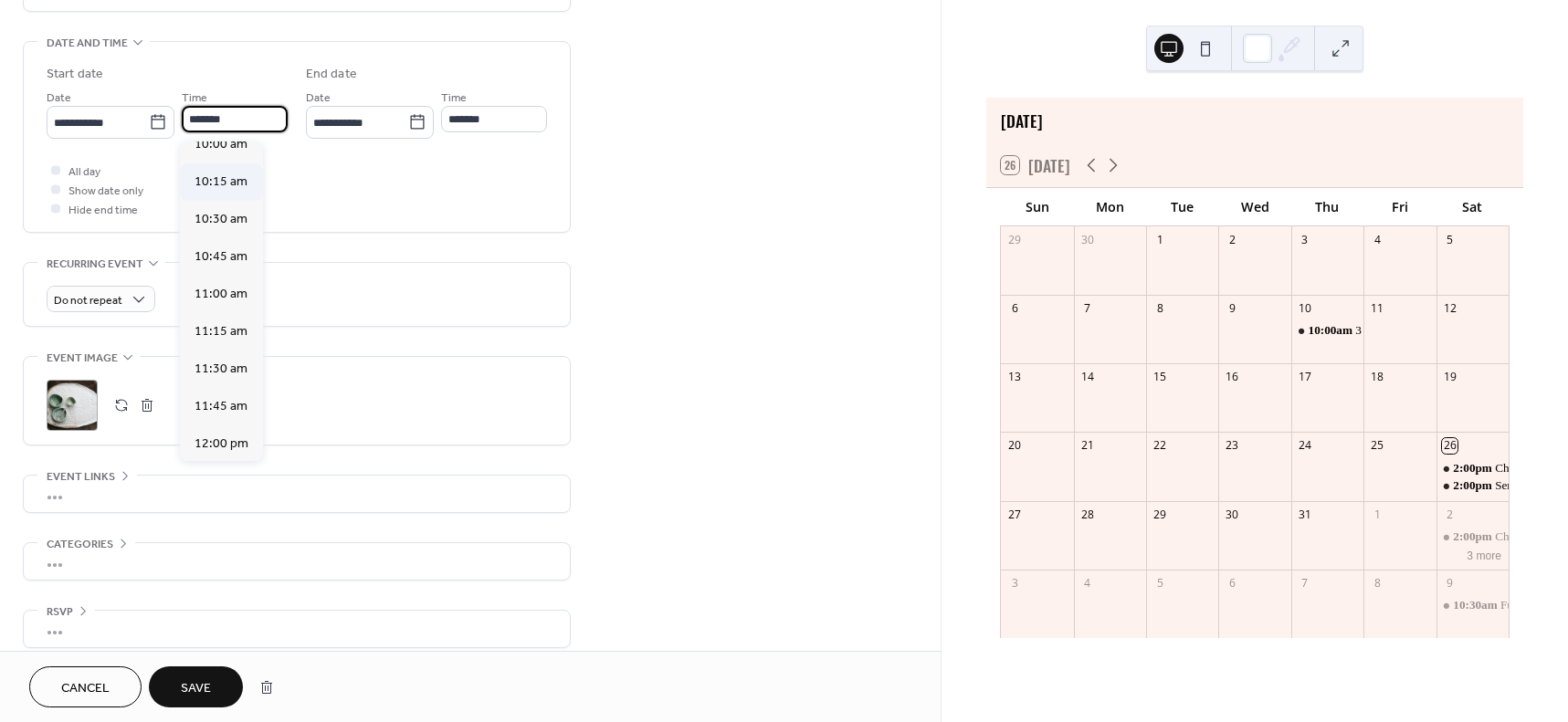 scroll, scrollTop: 1491, scrollLeft: 0, axis: vertical 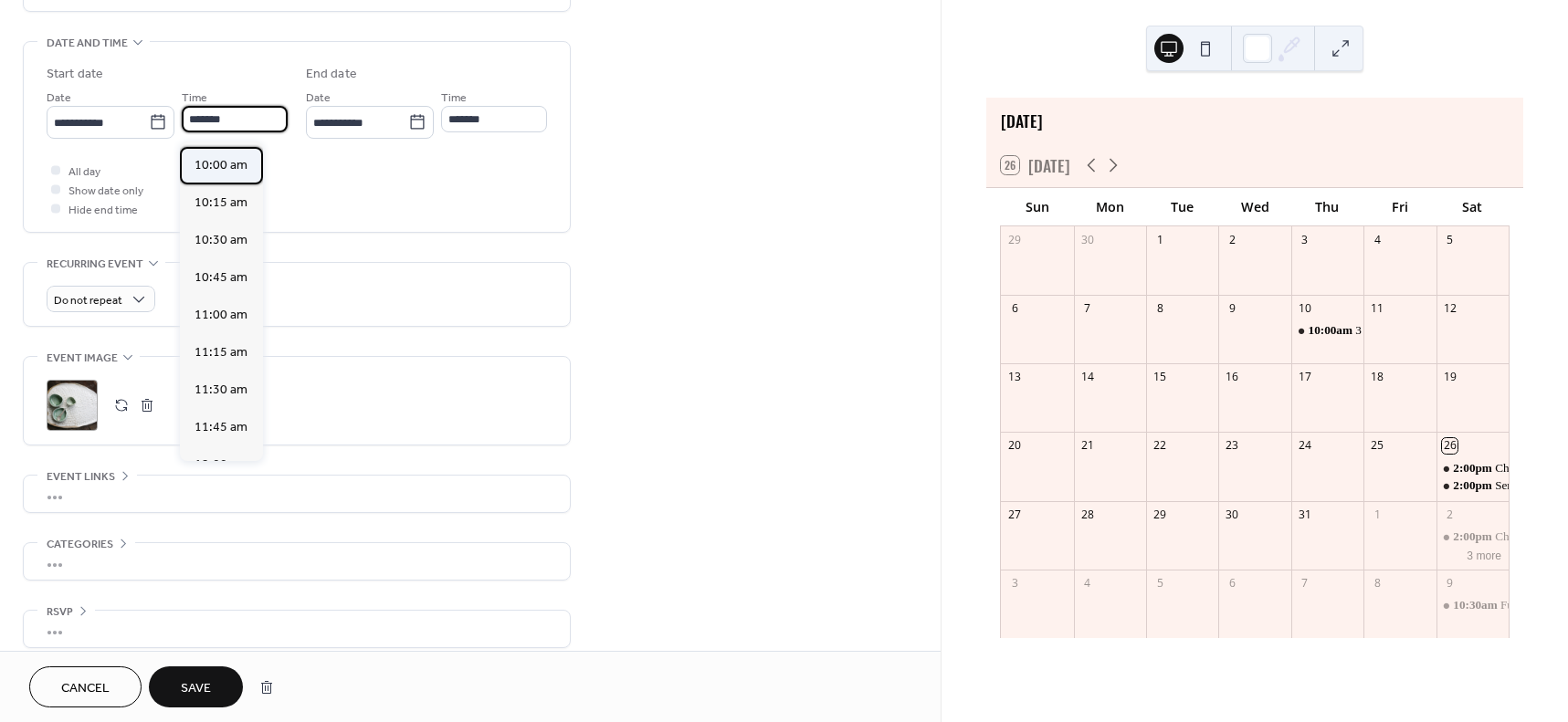 click on "10:00 am" at bounding box center [221, 165] 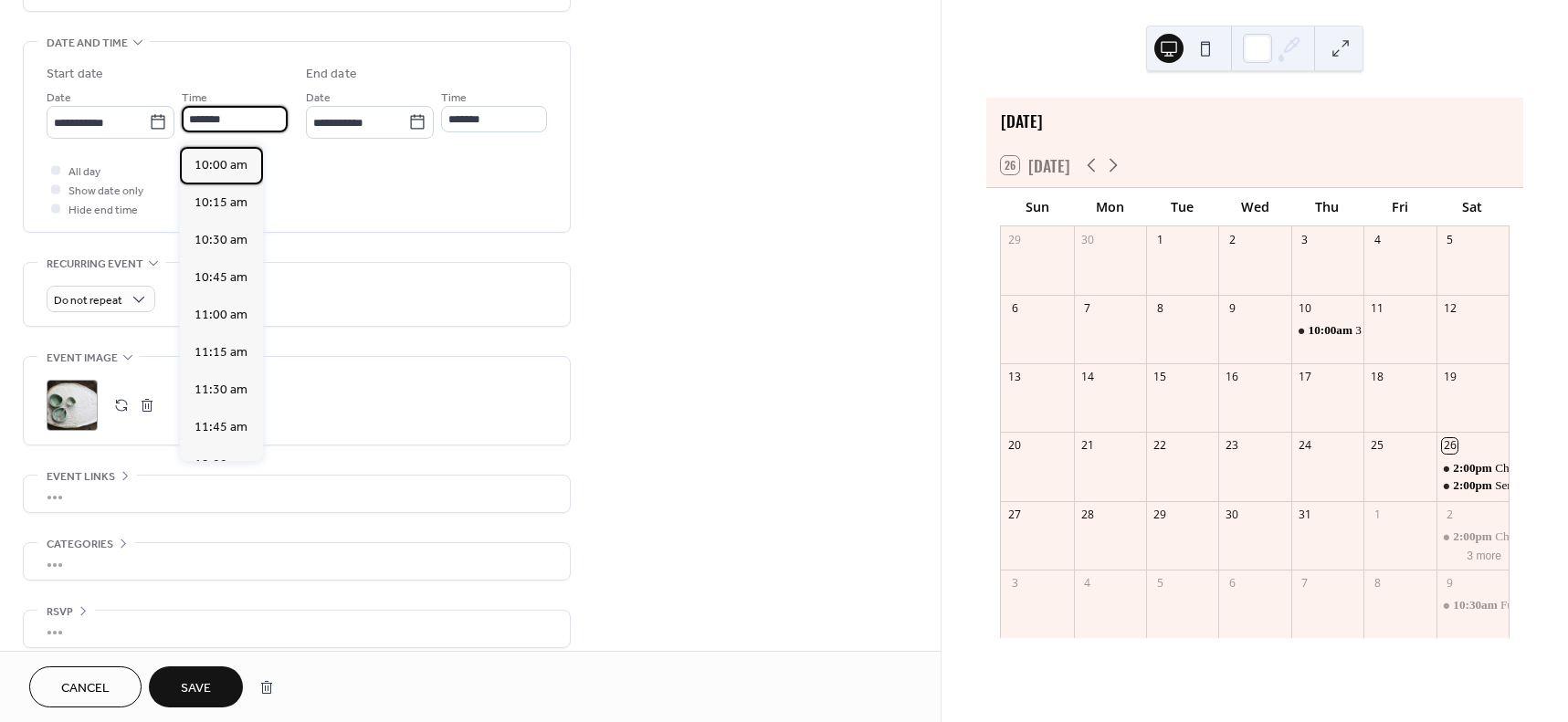 type on "********" 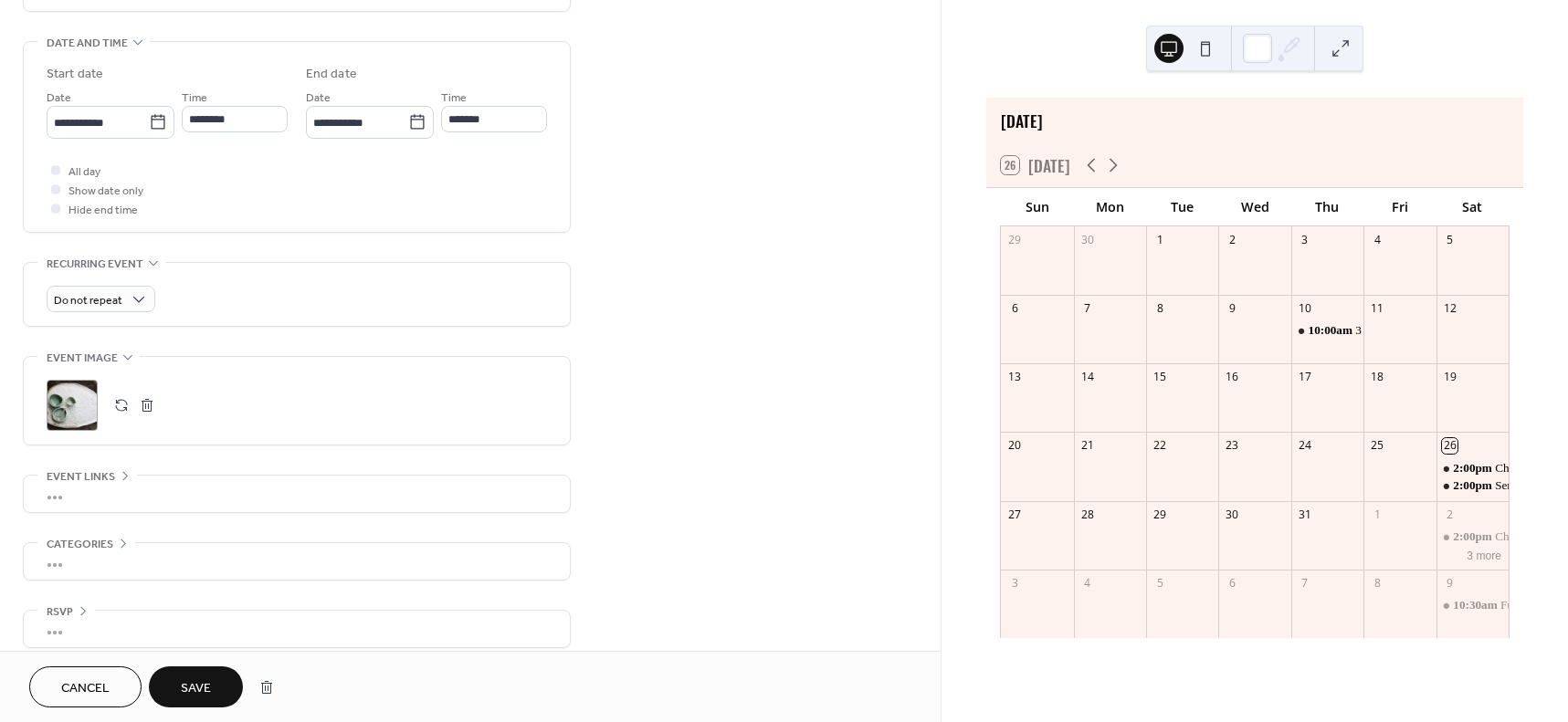 type on "********" 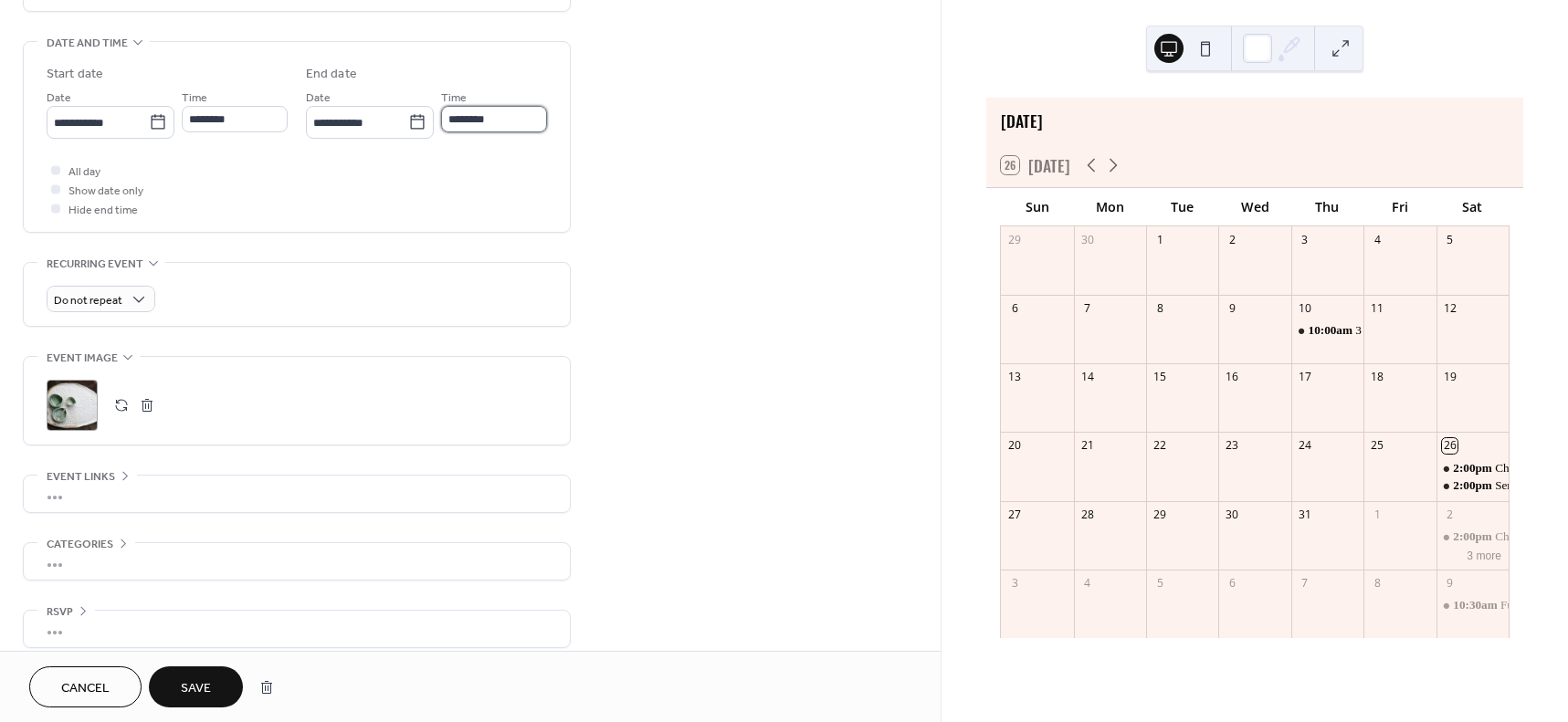 click on "********" at bounding box center [494, 119] 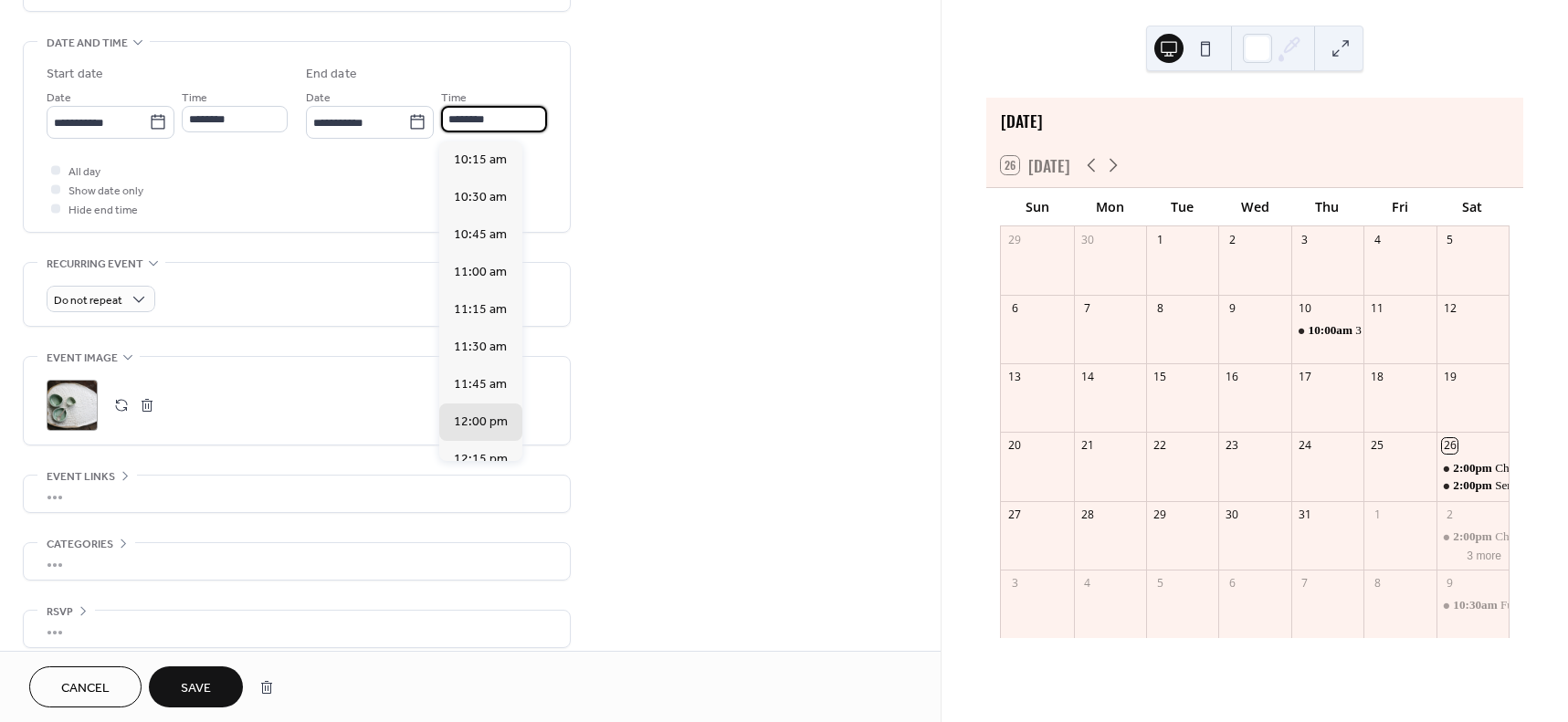 click on "**********" at bounding box center (470, 107) 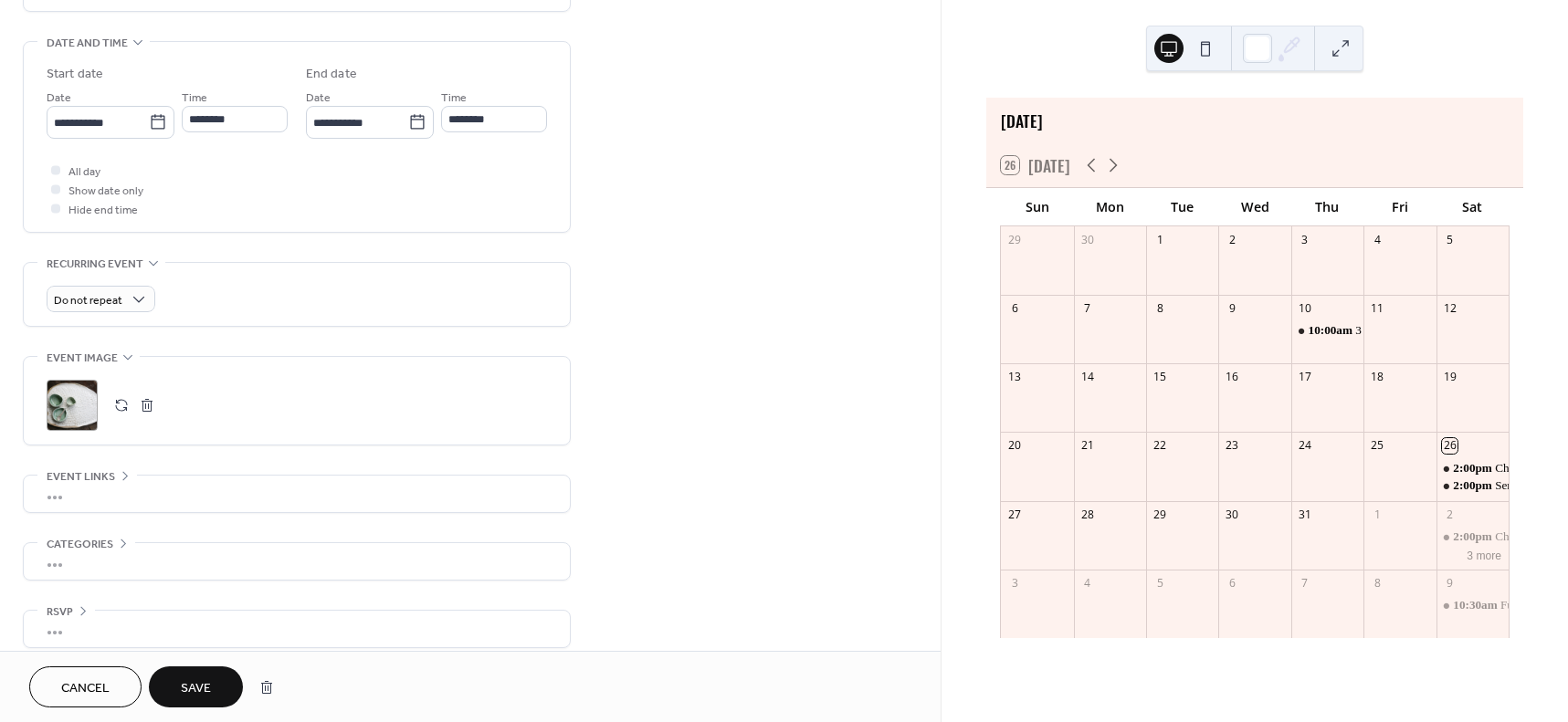 click on "Save" at bounding box center [195, 688] 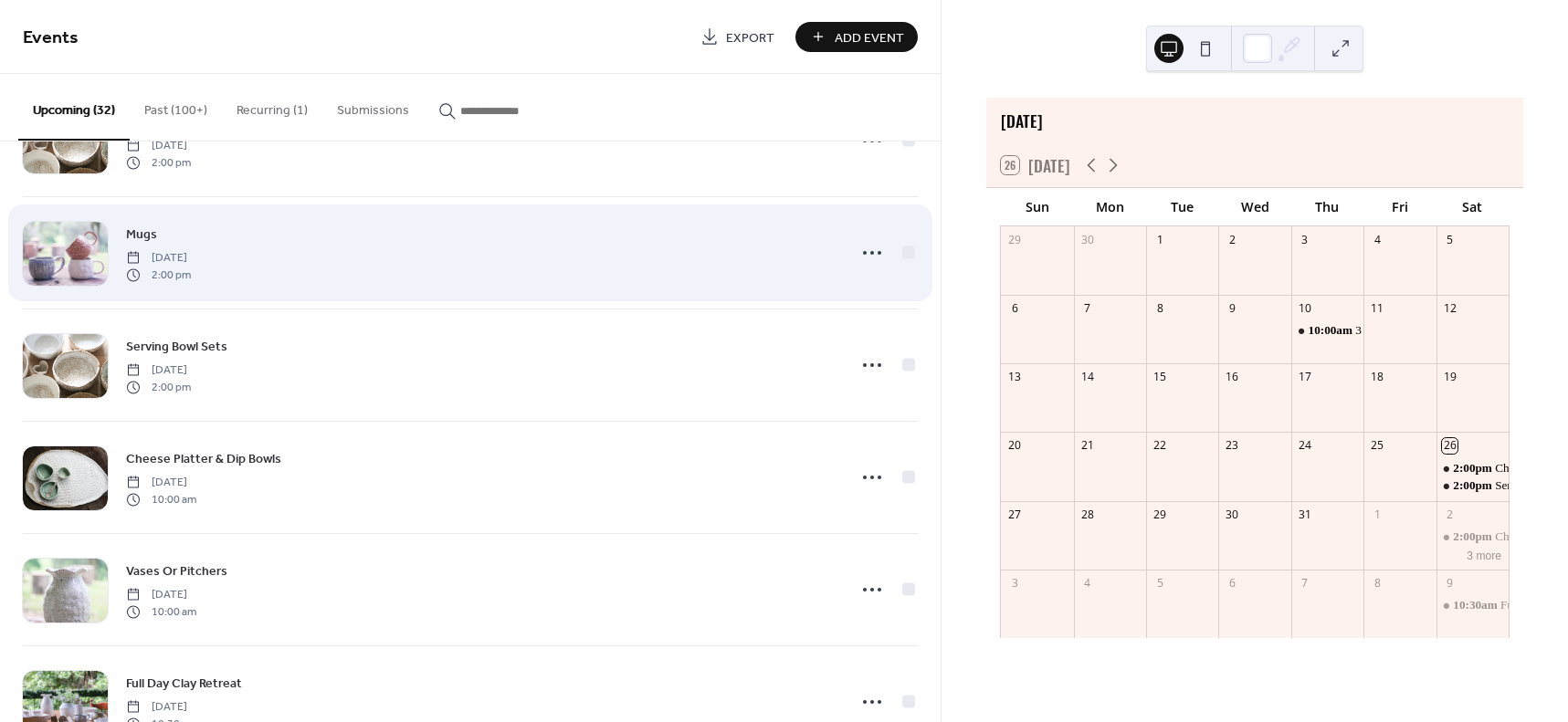scroll, scrollTop: 1509, scrollLeft: 0, axis: vertical 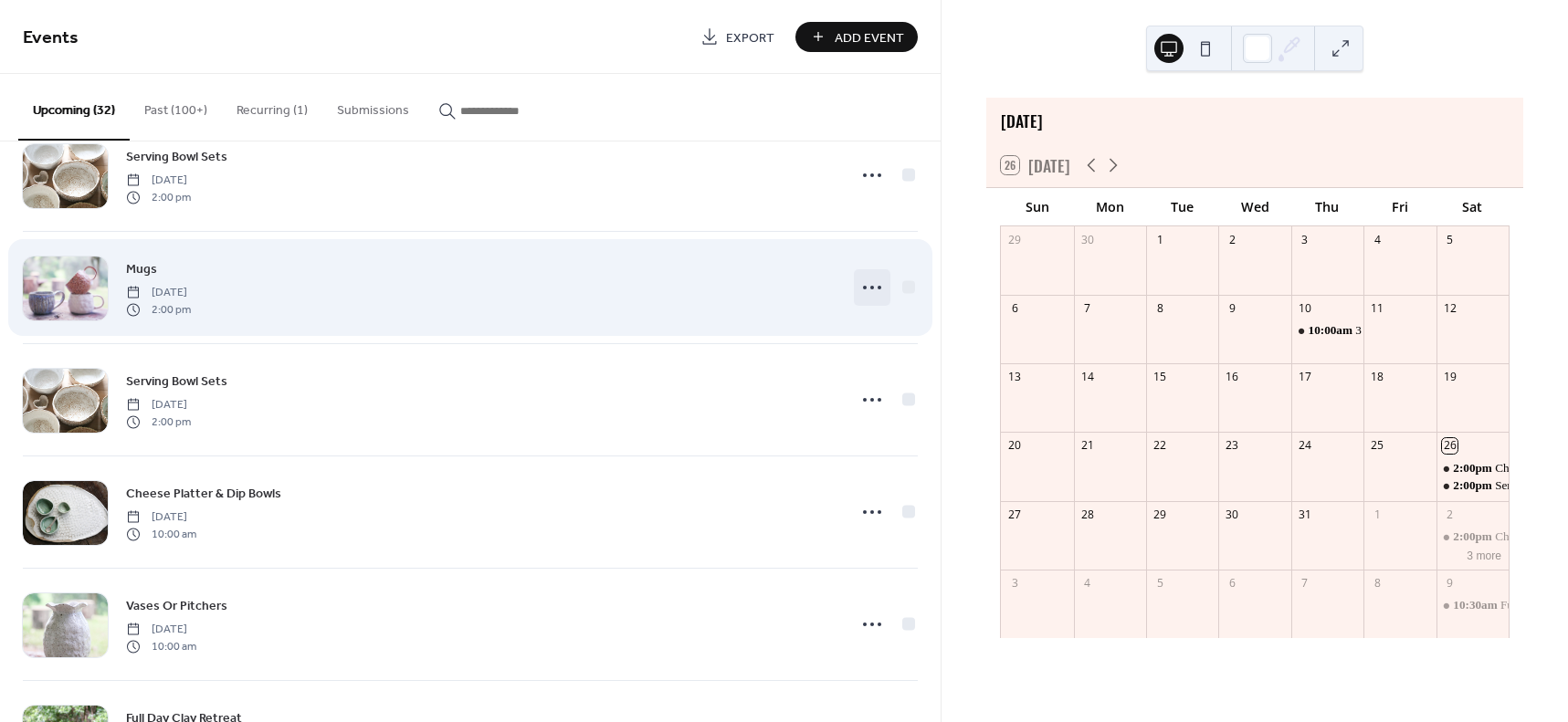 click 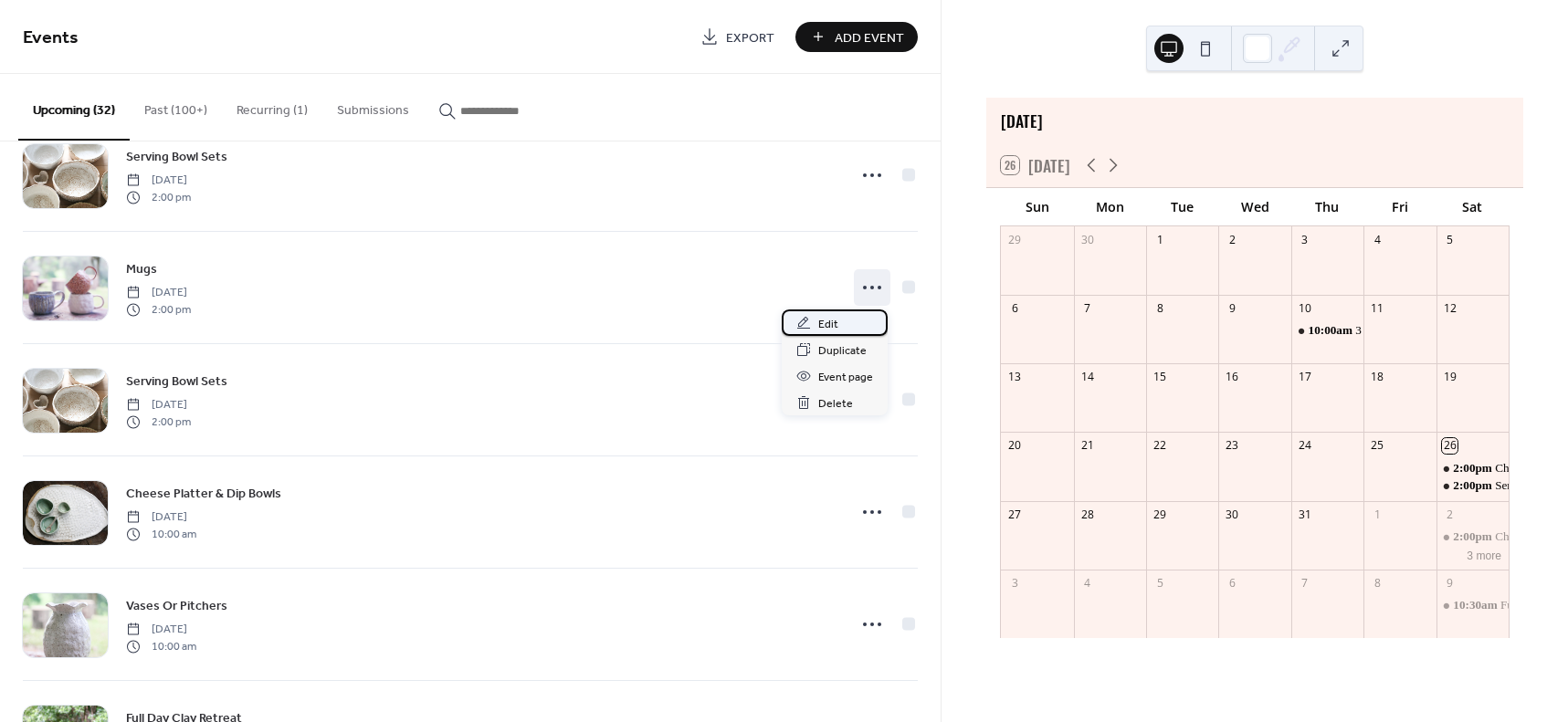 click on "Edit" at bounding box center [828, 324] 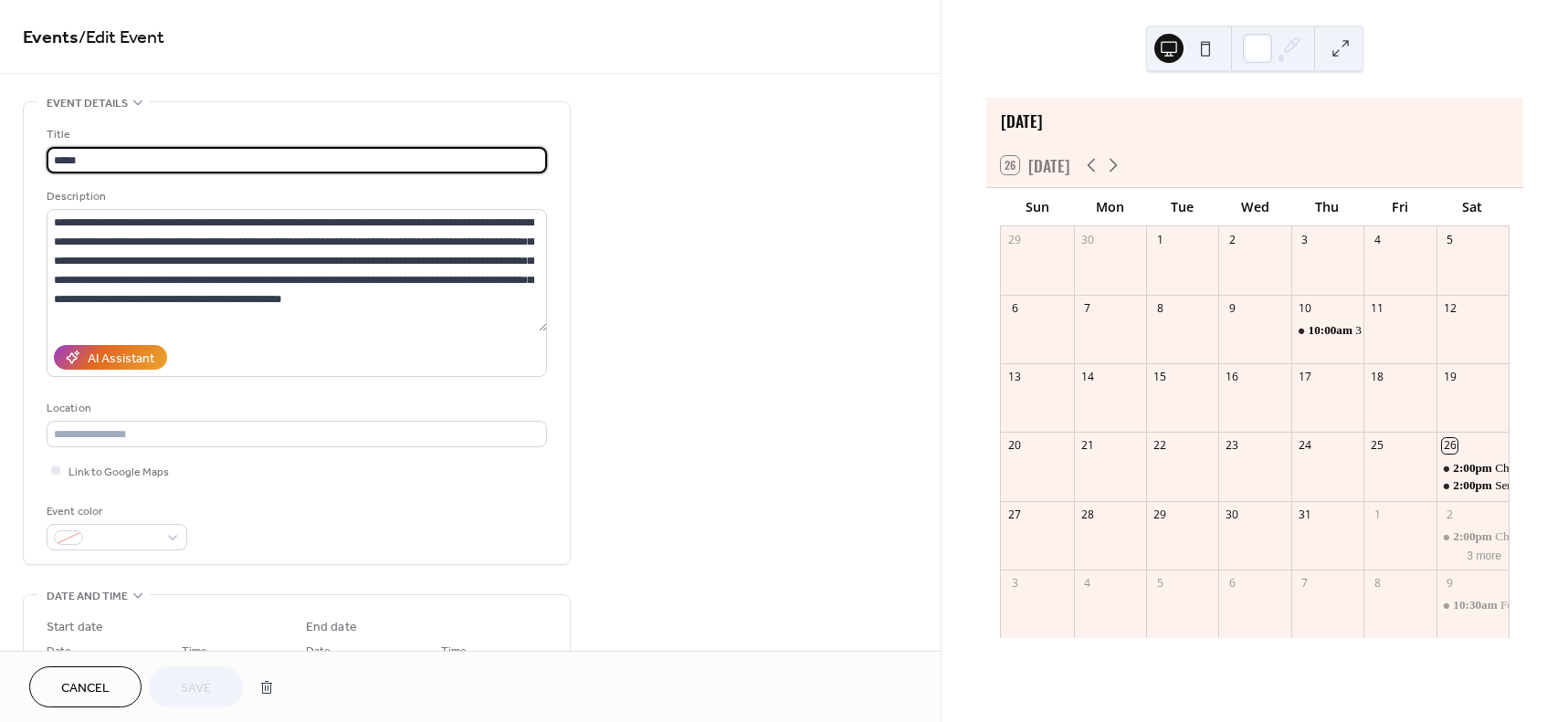 scroll, scrollTop: 374, scrollLeft: 0, axis: vertical 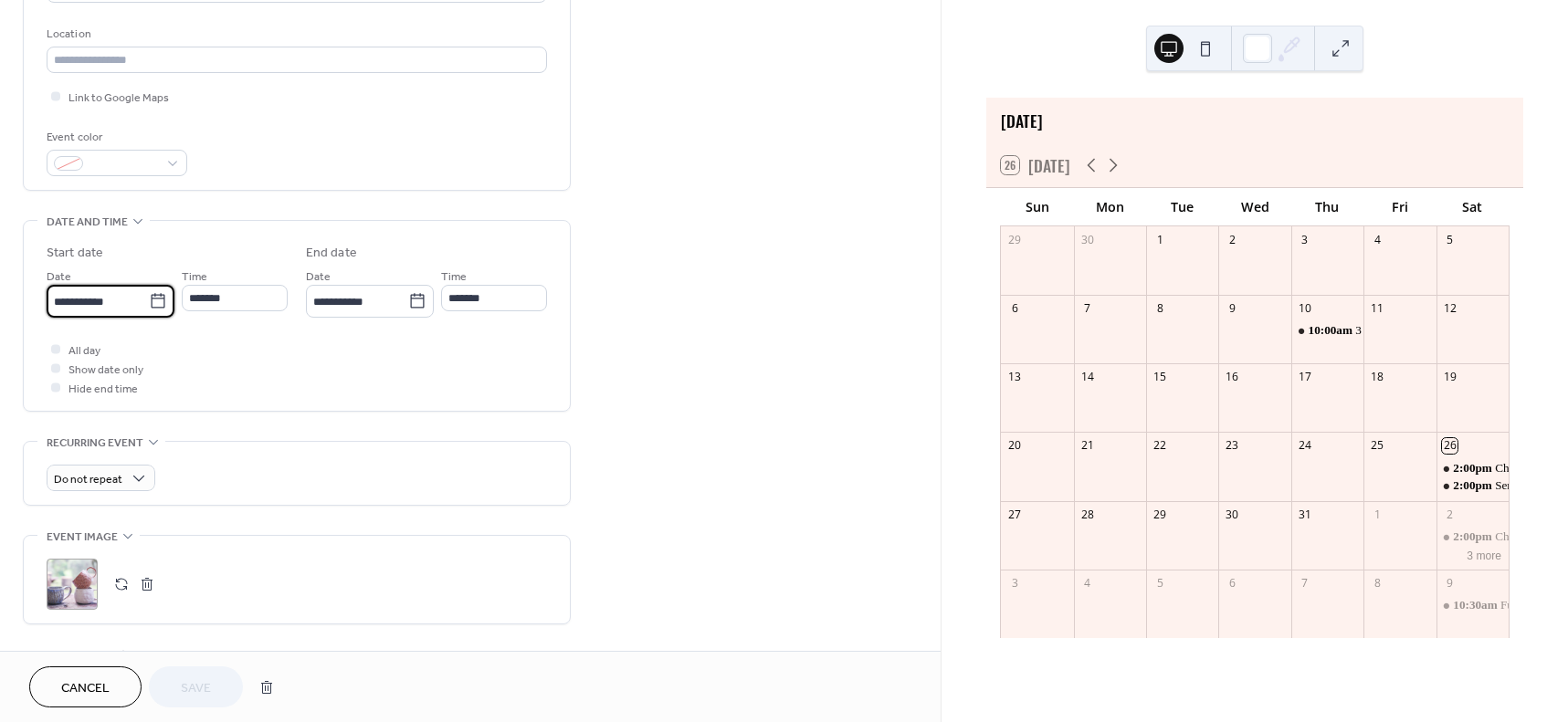 click on "**********" at bounding box center [98, 301] 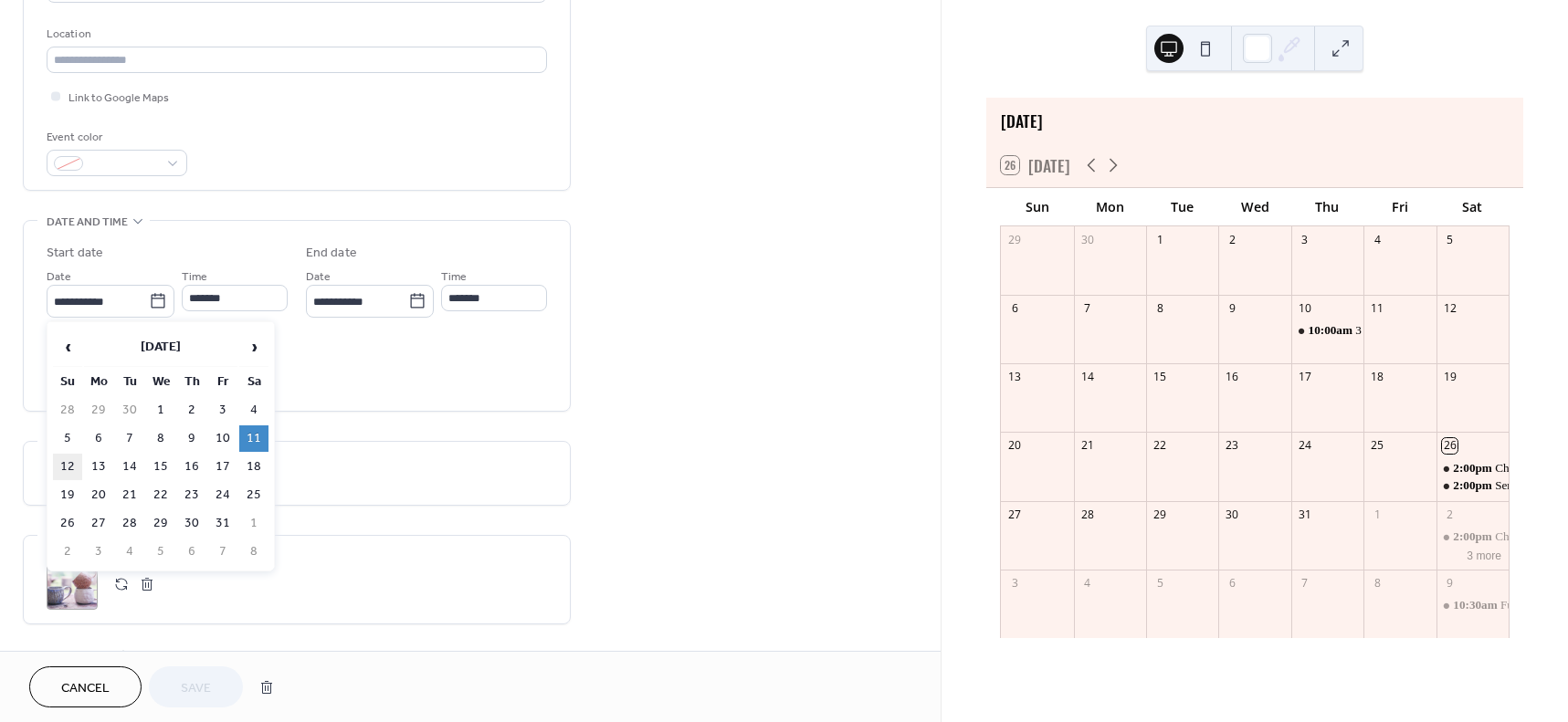 click on "12" at bounding box center (68, 466) 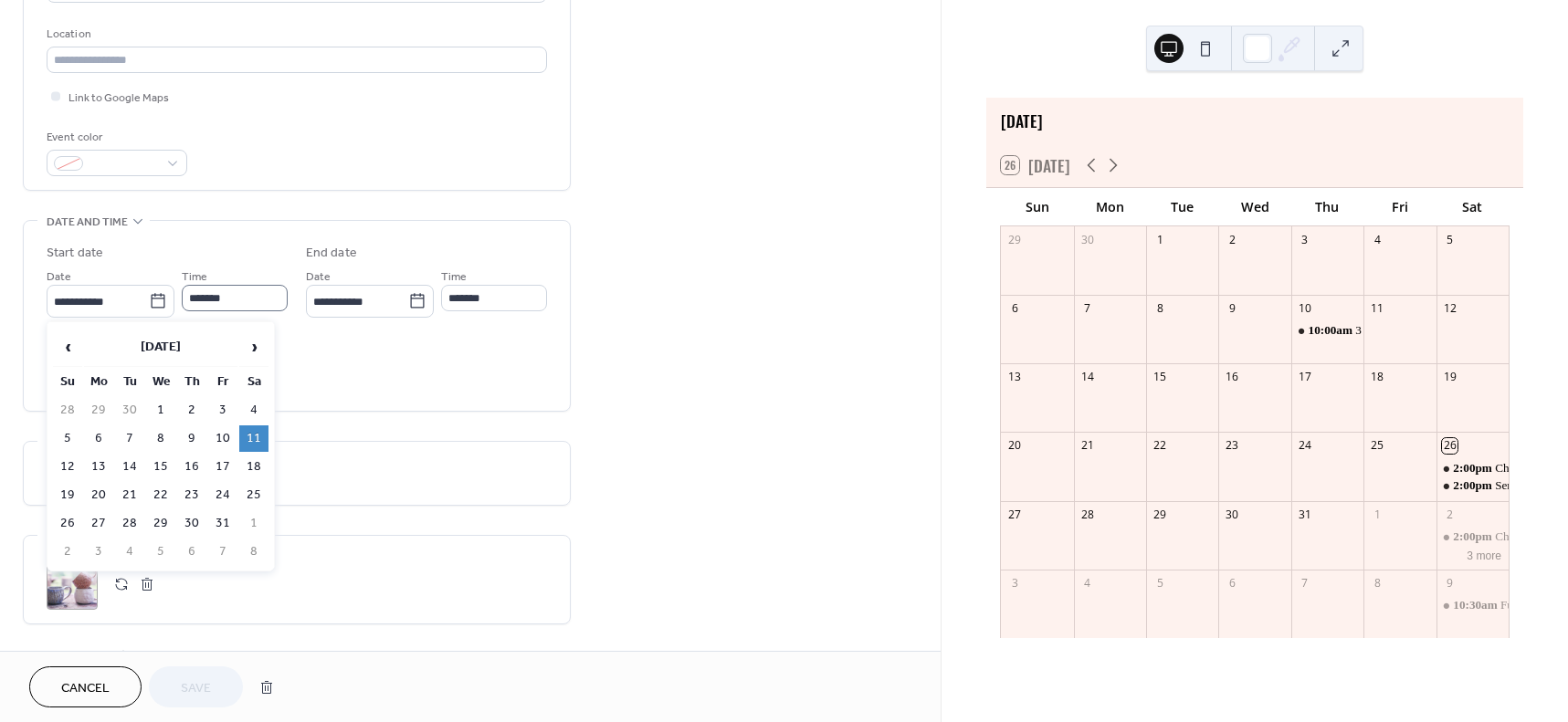 type on "**********" 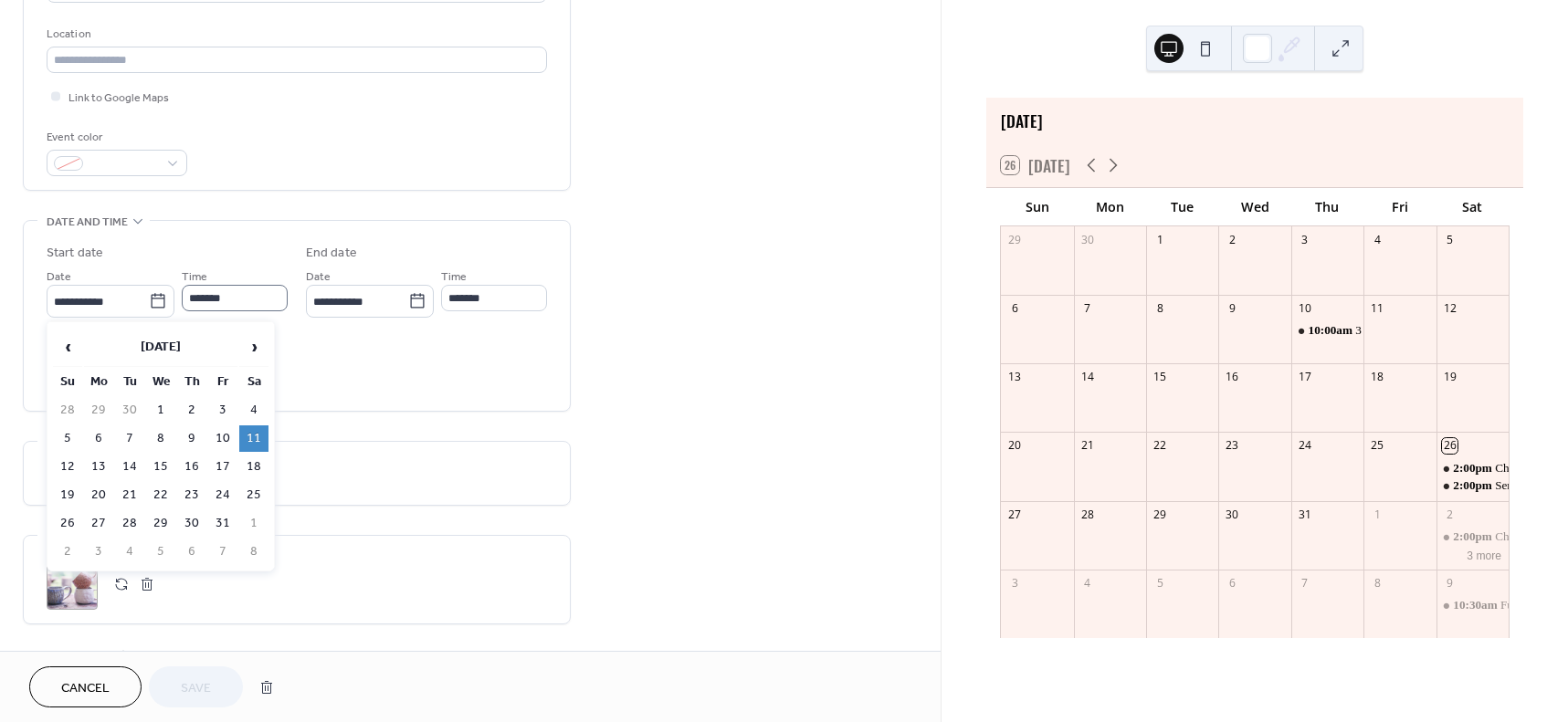 type on "**********" 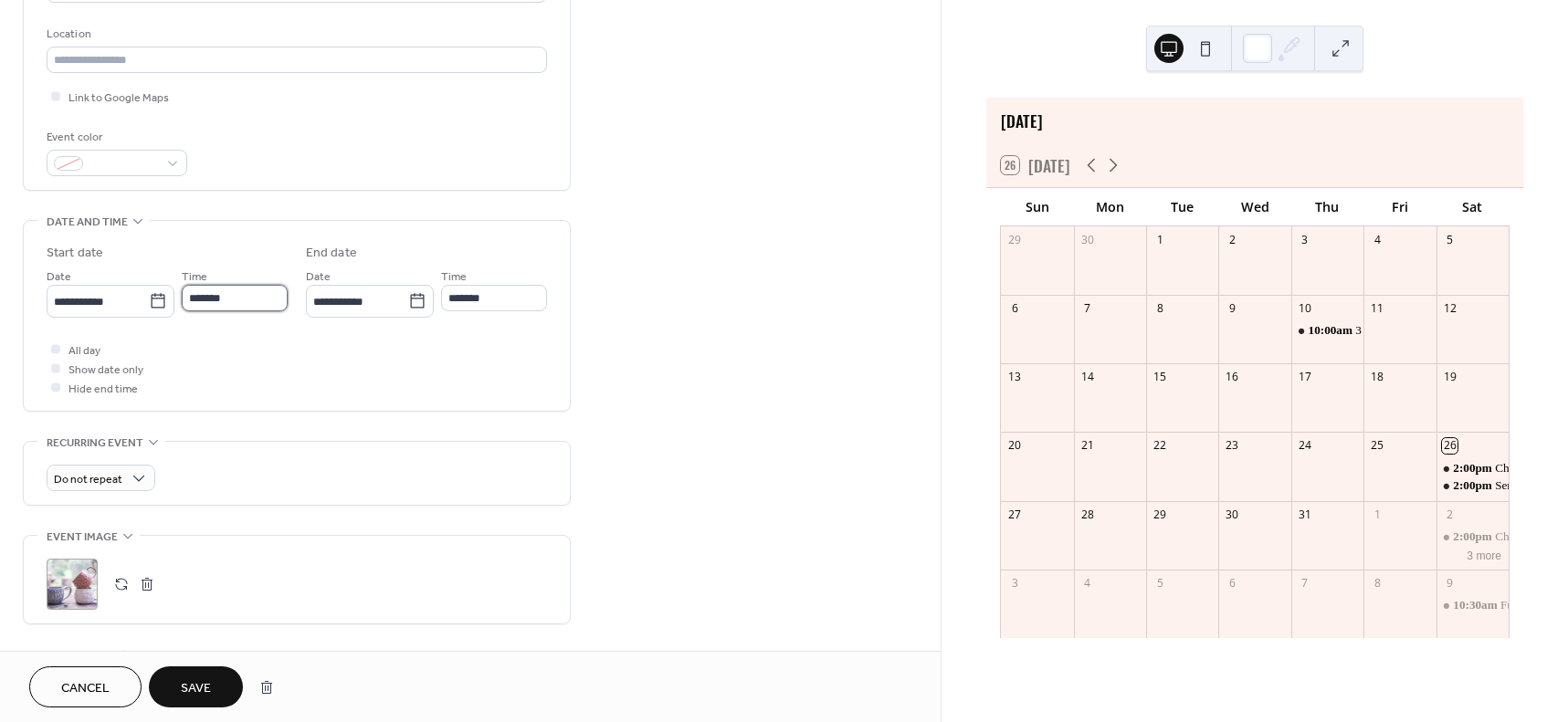 click on "*******" at bounding box center (235, 298) 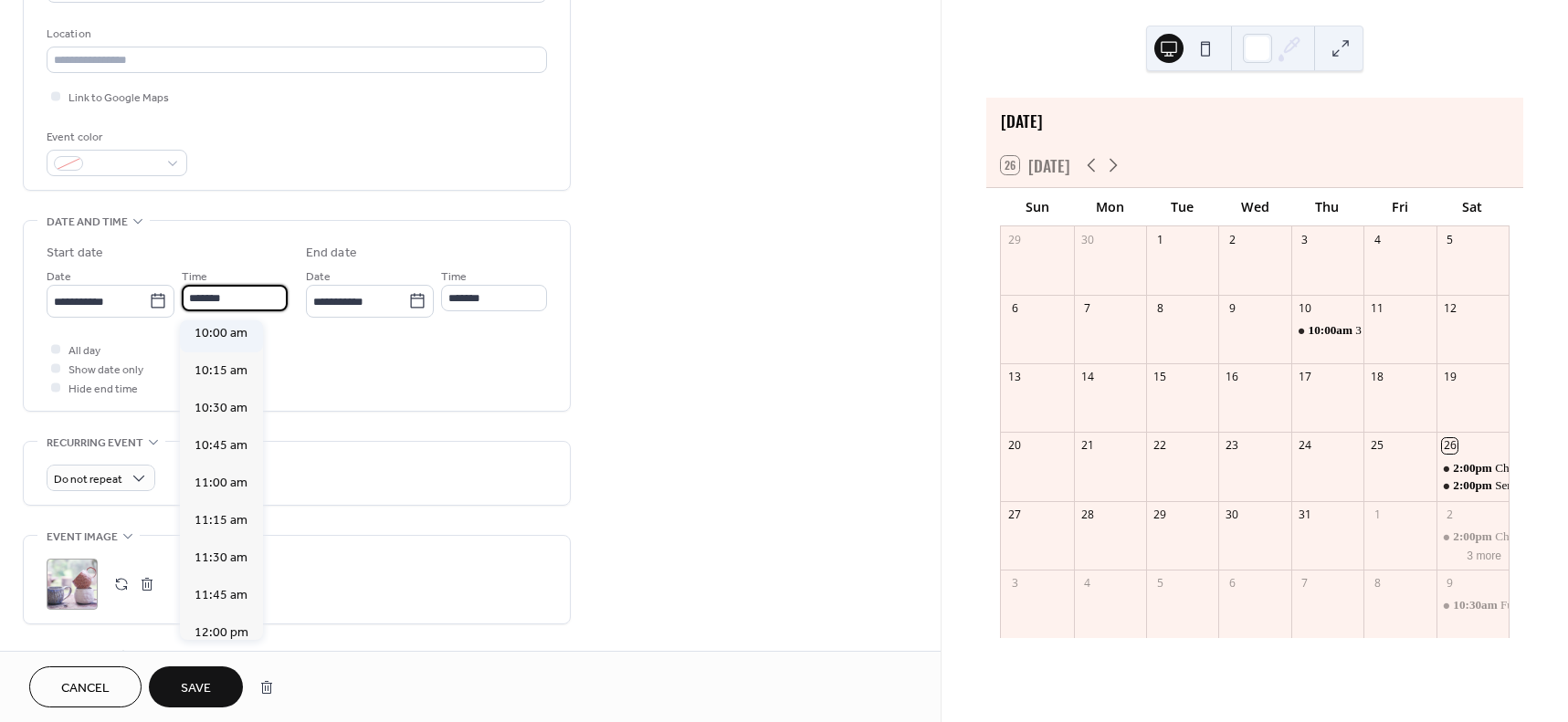scroll, scrollTop: 1461, scrollLeft: 0, axis: vertical 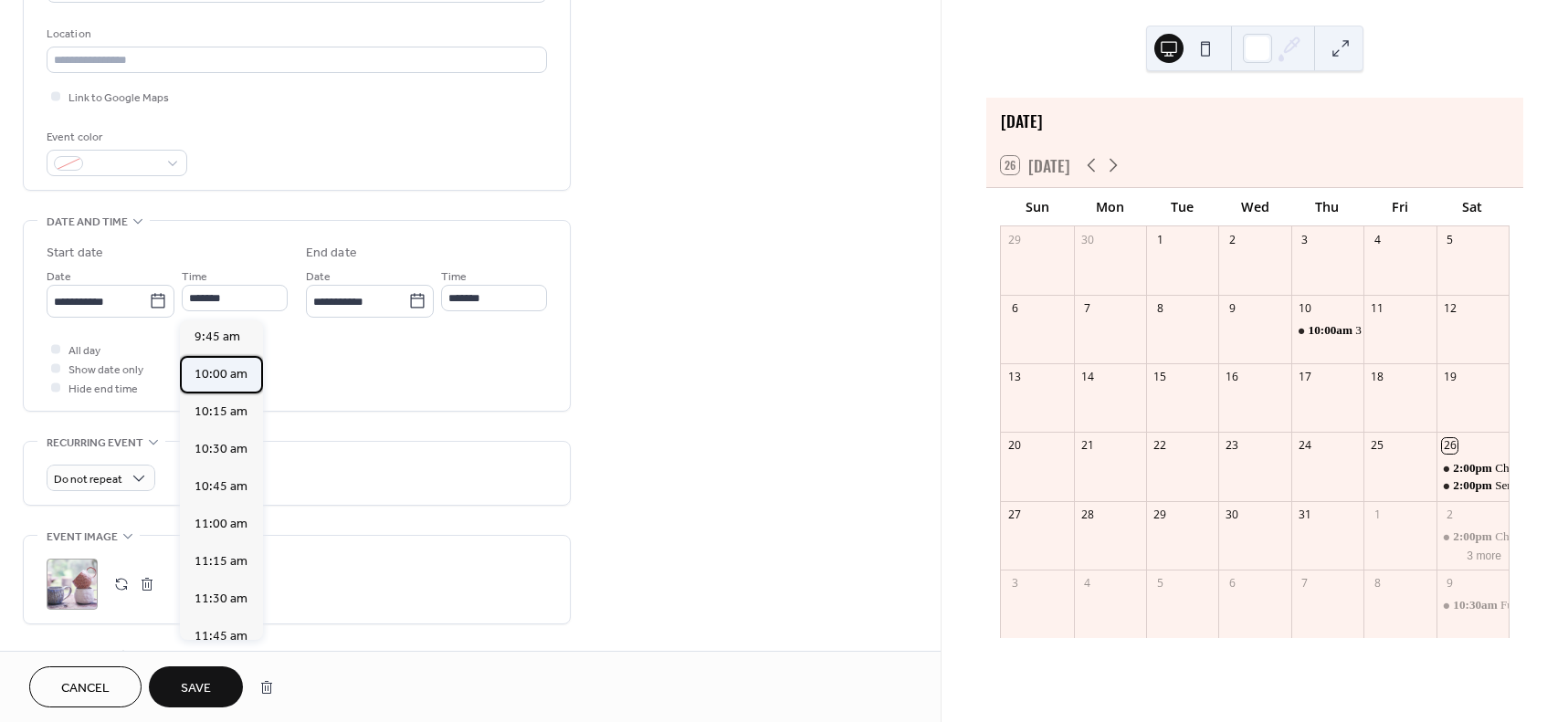 click on "10:00 am" at bounding box center [221, 374] 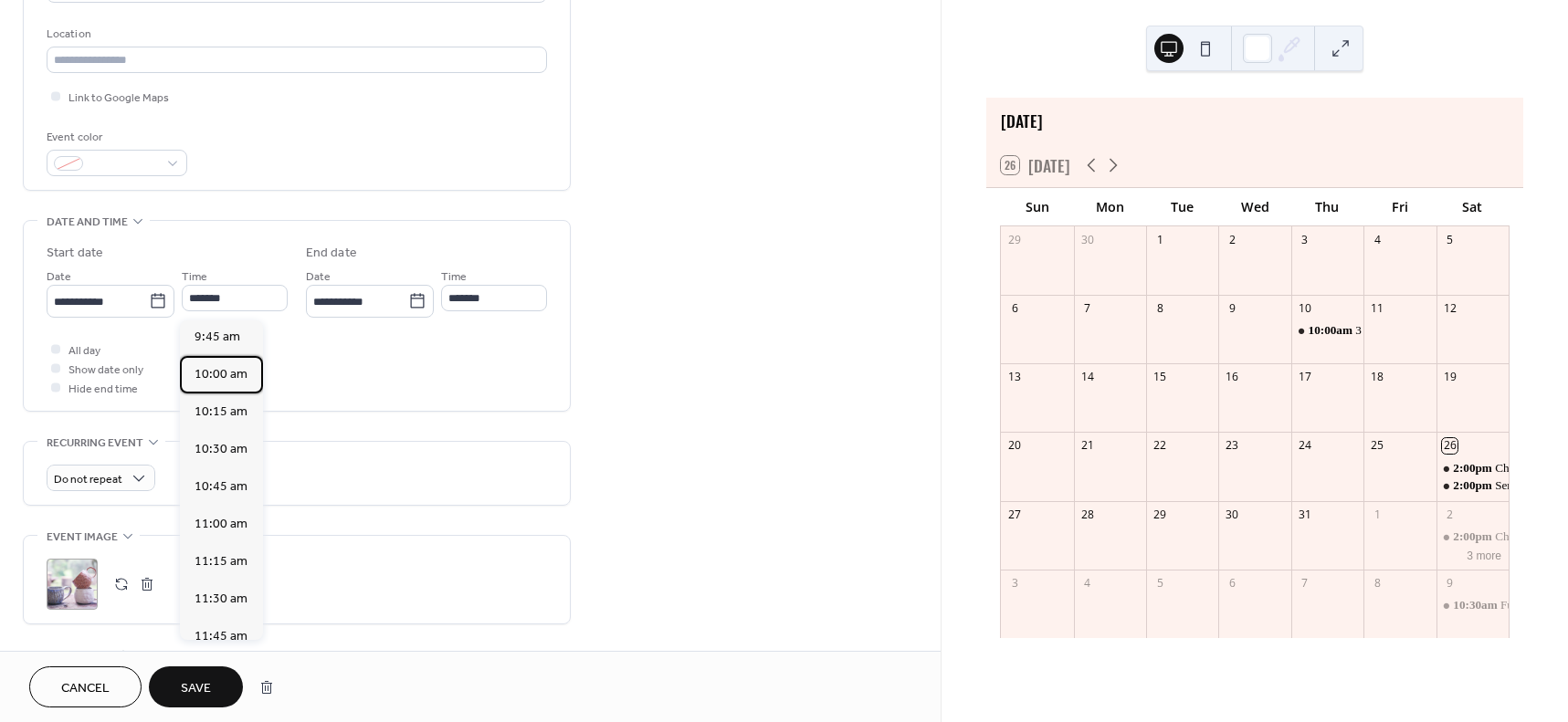type on "********" 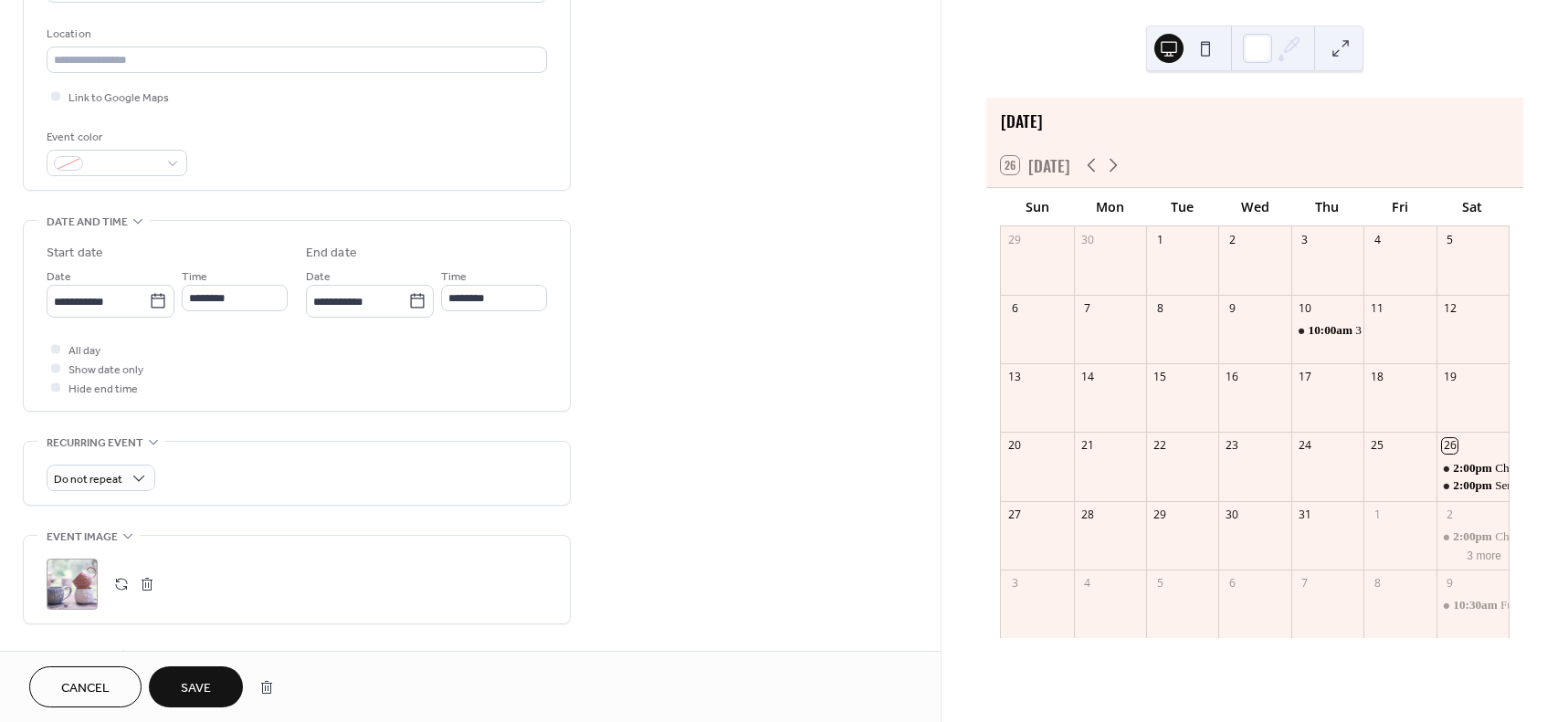 type on "********" 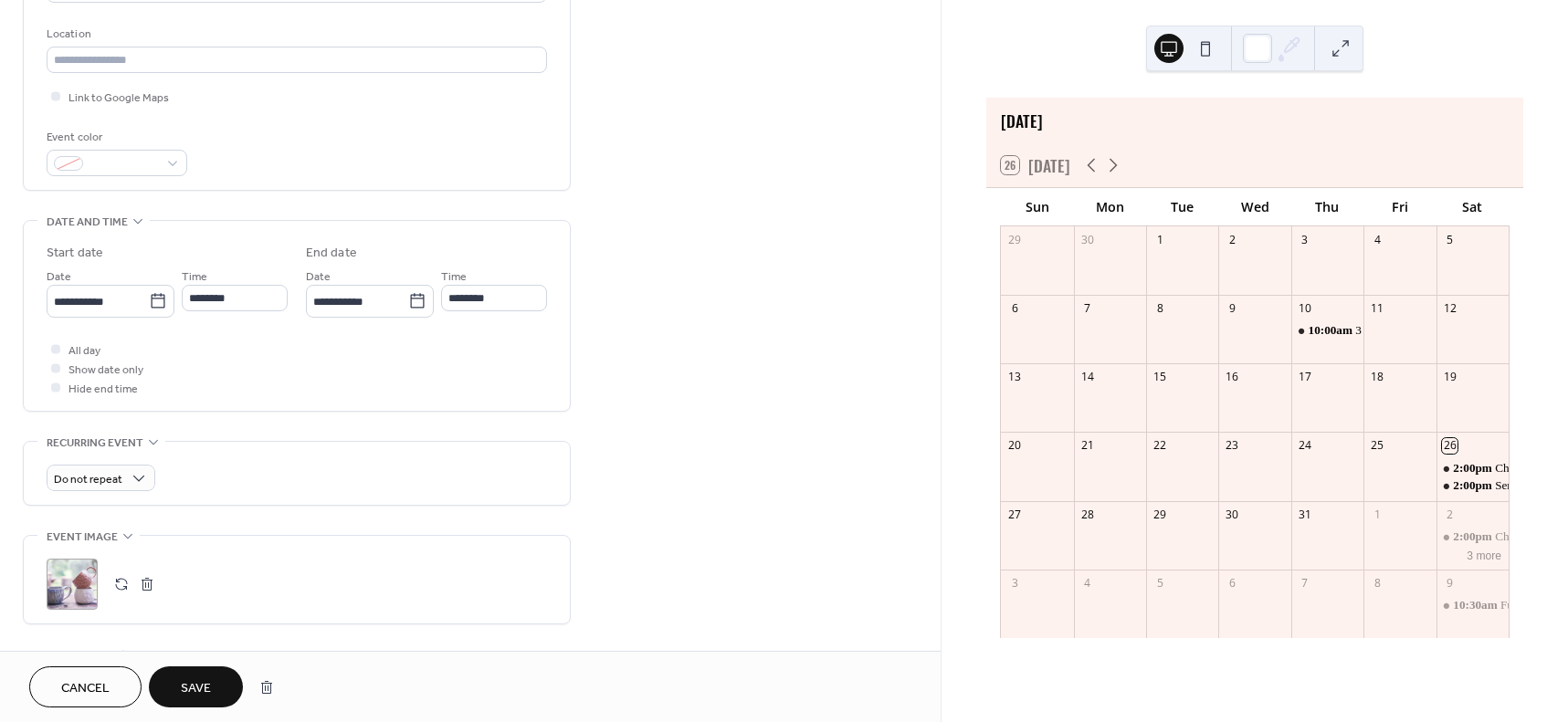 click on "Save" at bounding box center (195, 688) 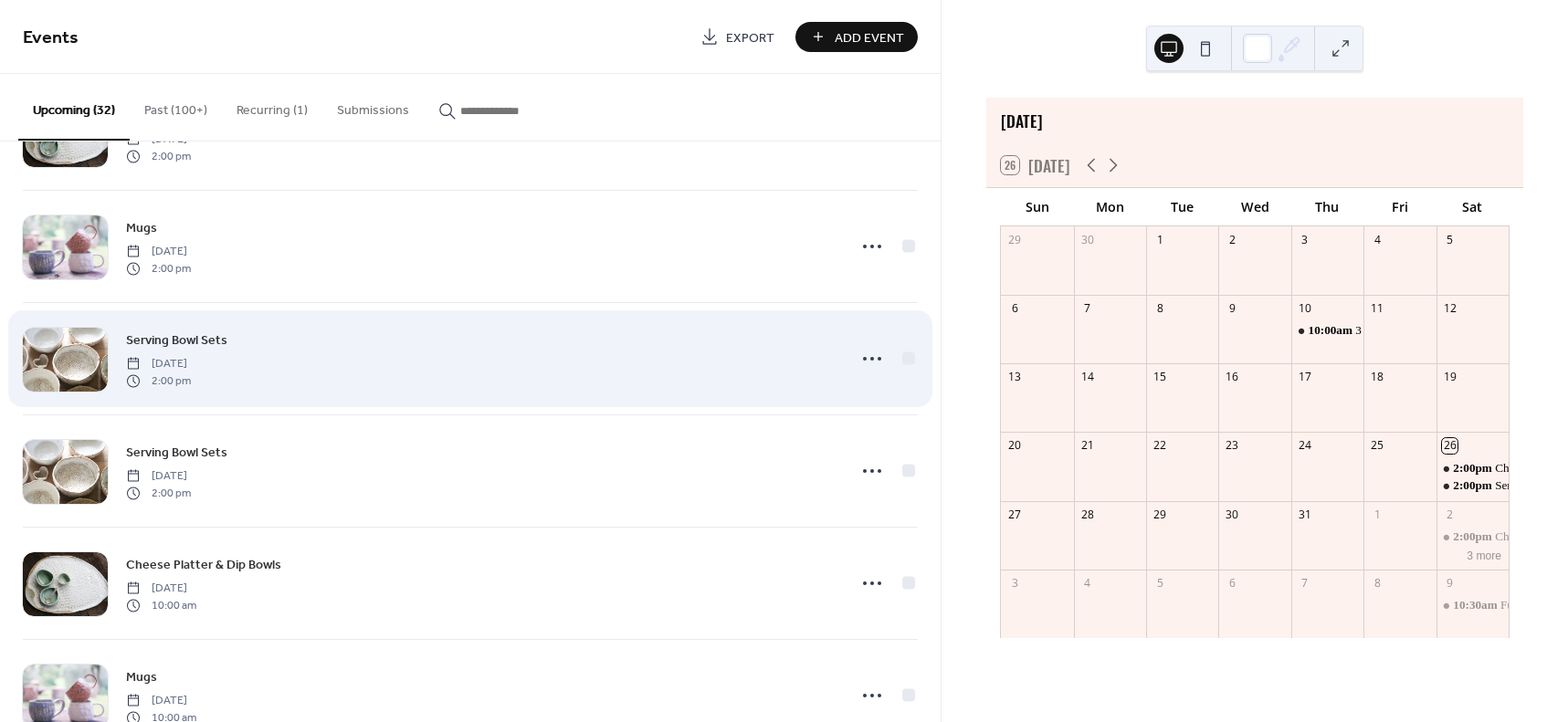 scroll, scrollTop: 1349, scrollLeft: 0, axis: vertical 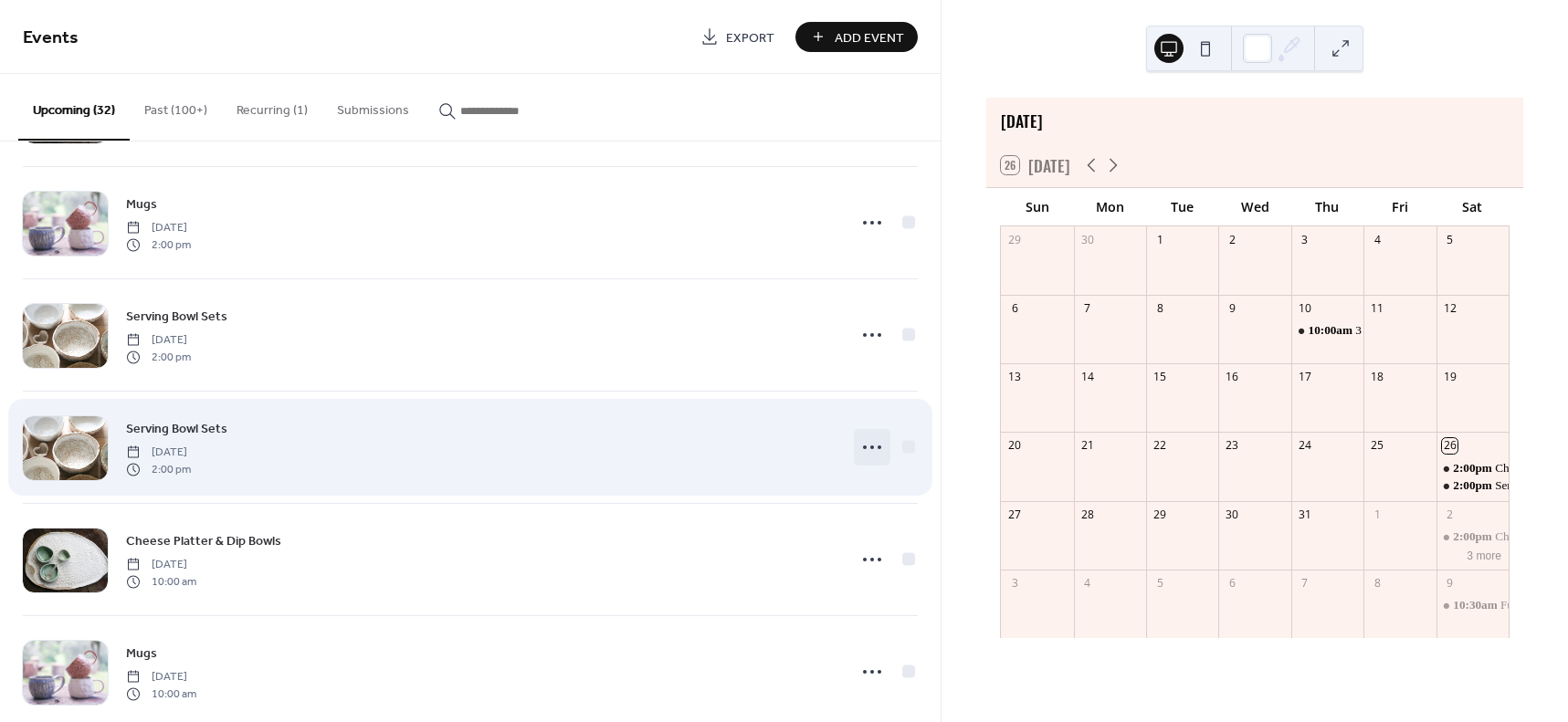 click 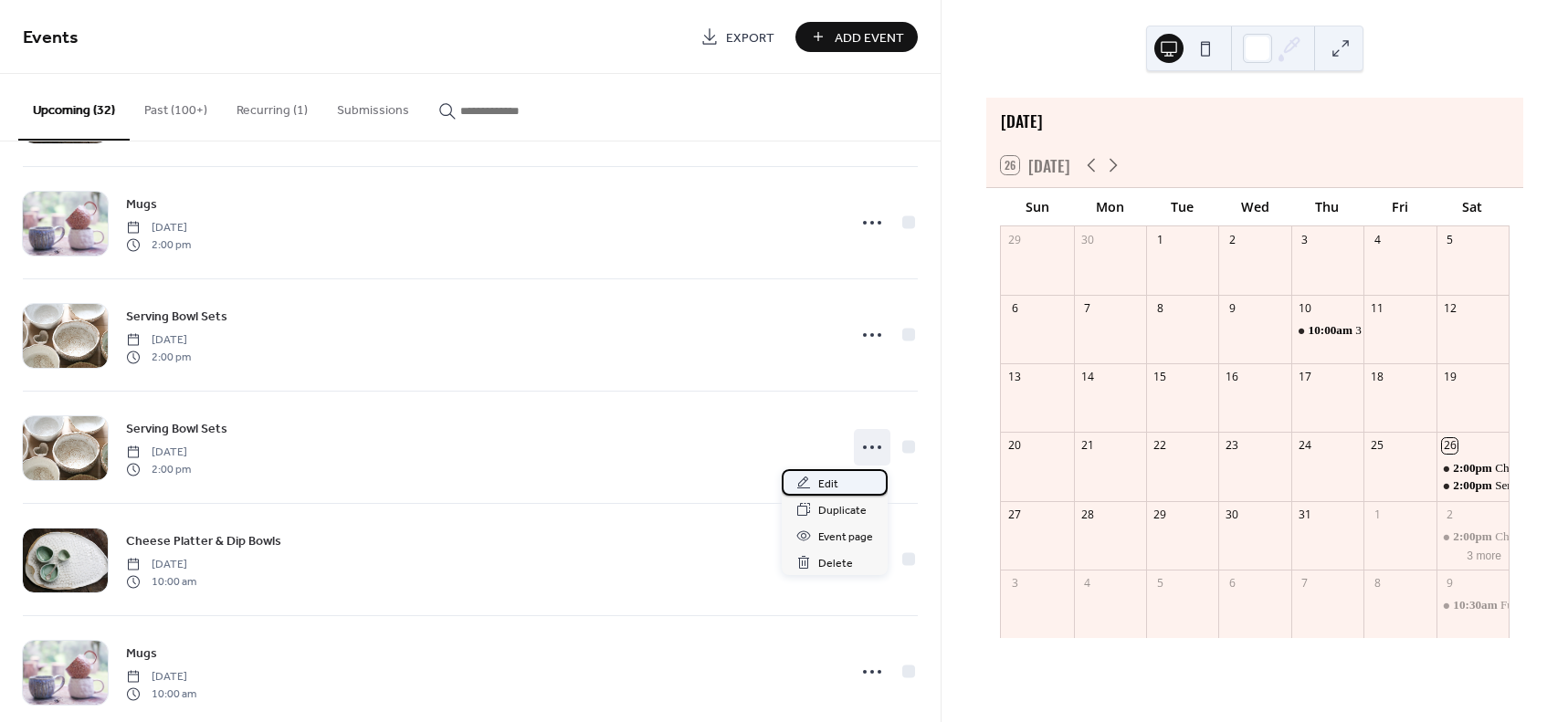 click on "Edit" at bounding box center [835, 482] 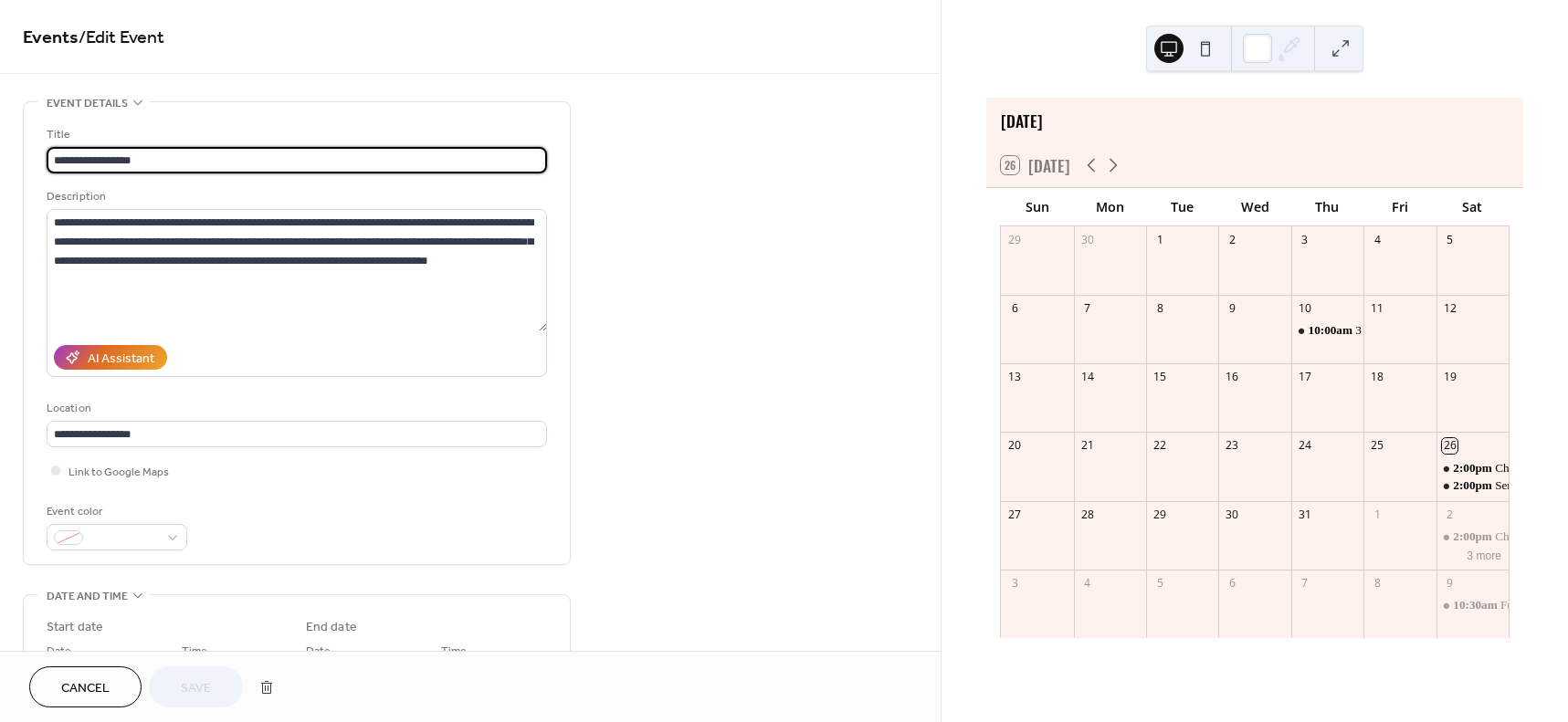 scroll, scrollTop: 568, scrollLeft: 0, axis: vertical 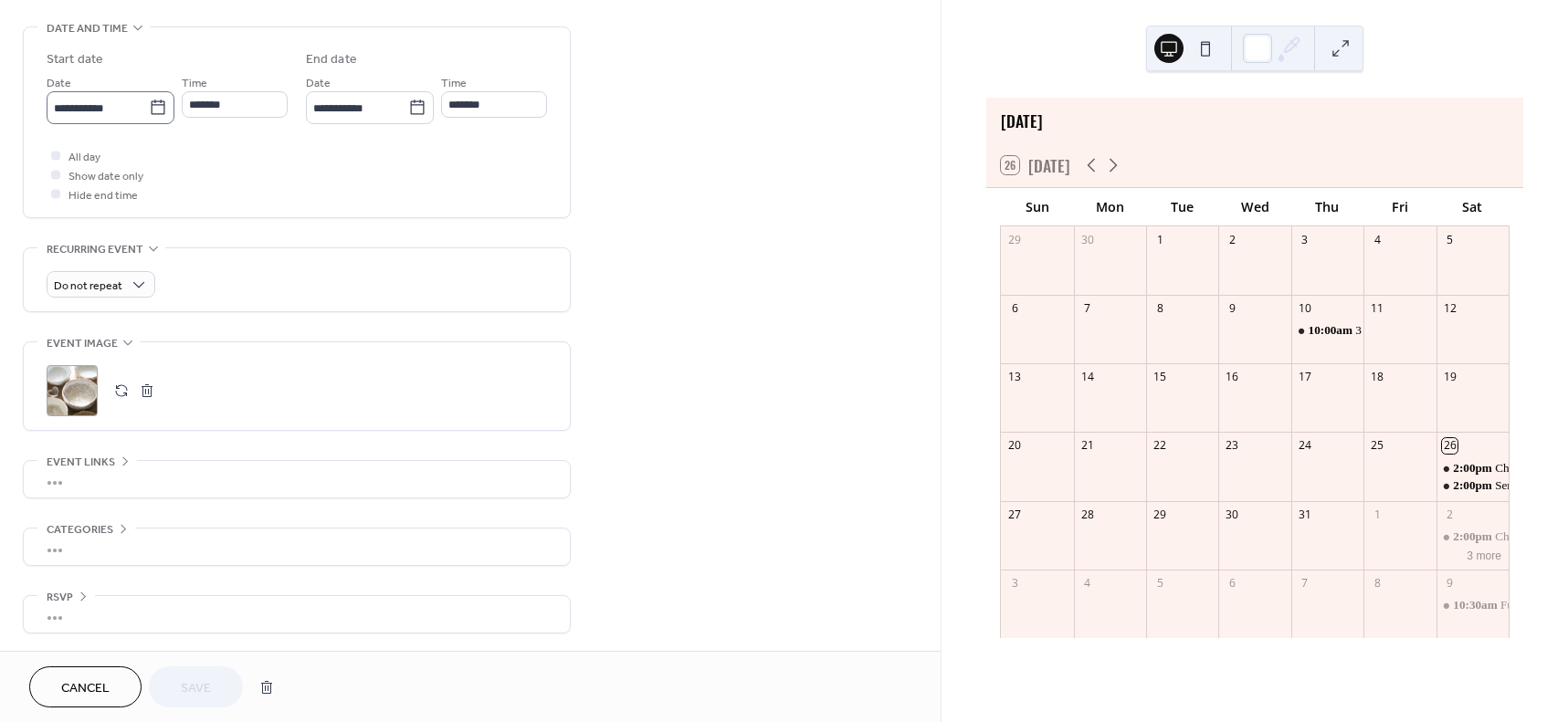 click 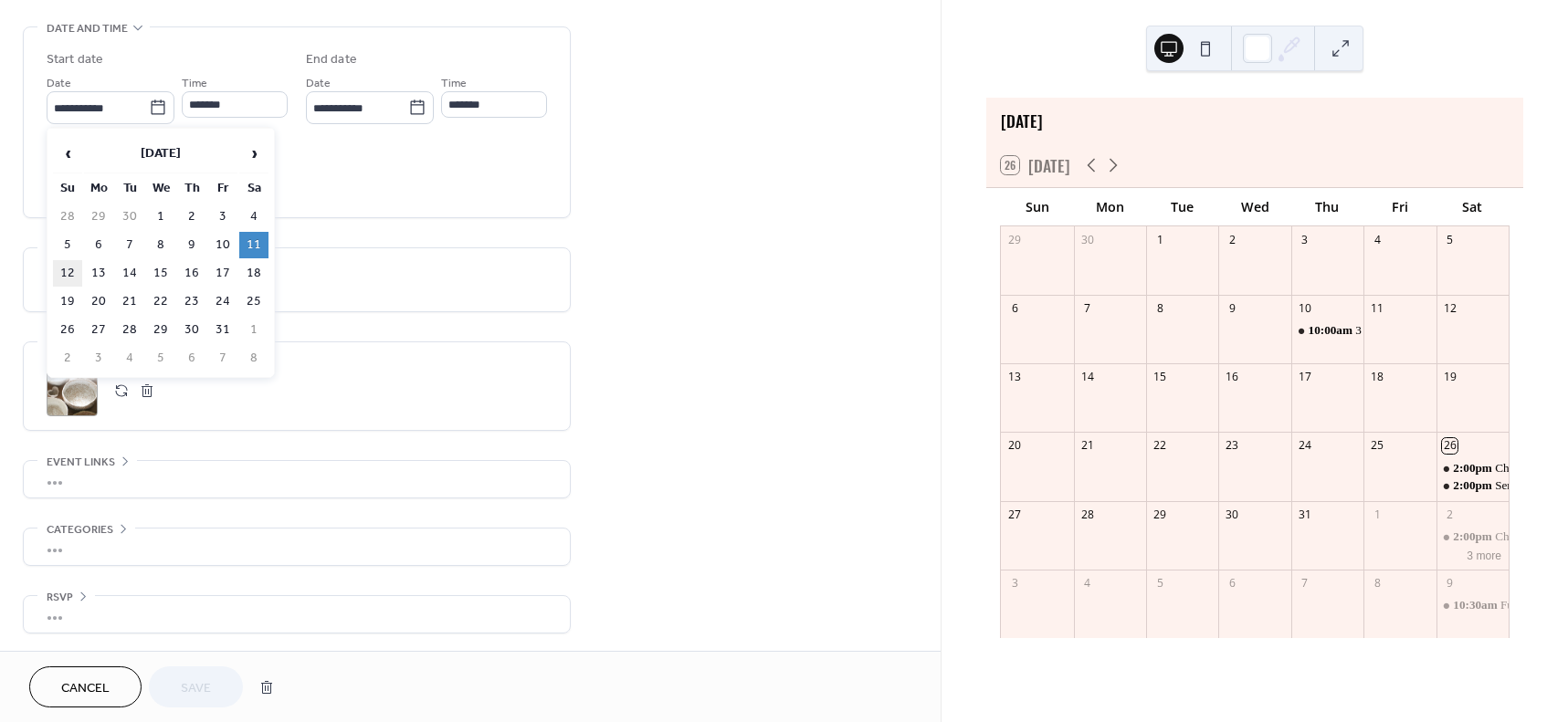 click on "12" at bounding box center [68, 273] 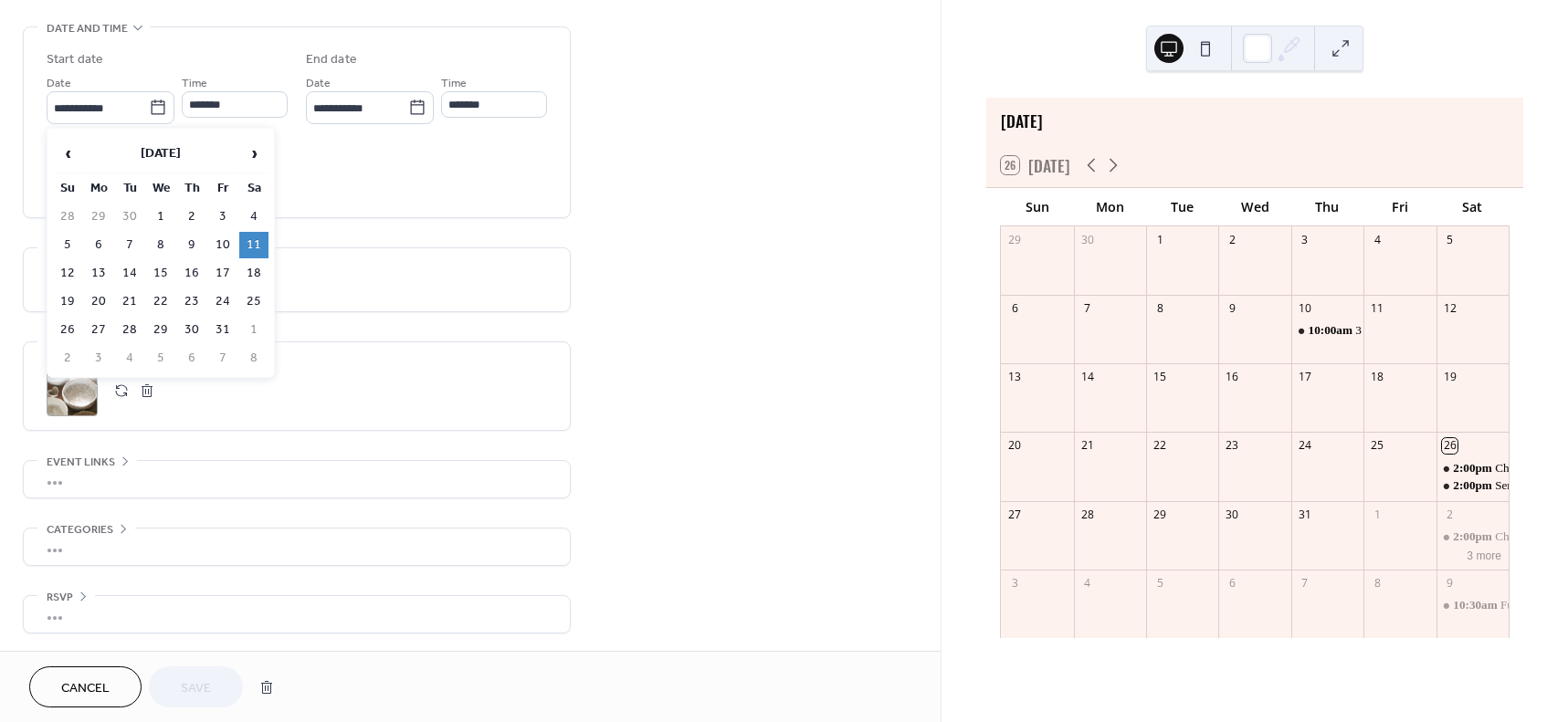 type on "**********" 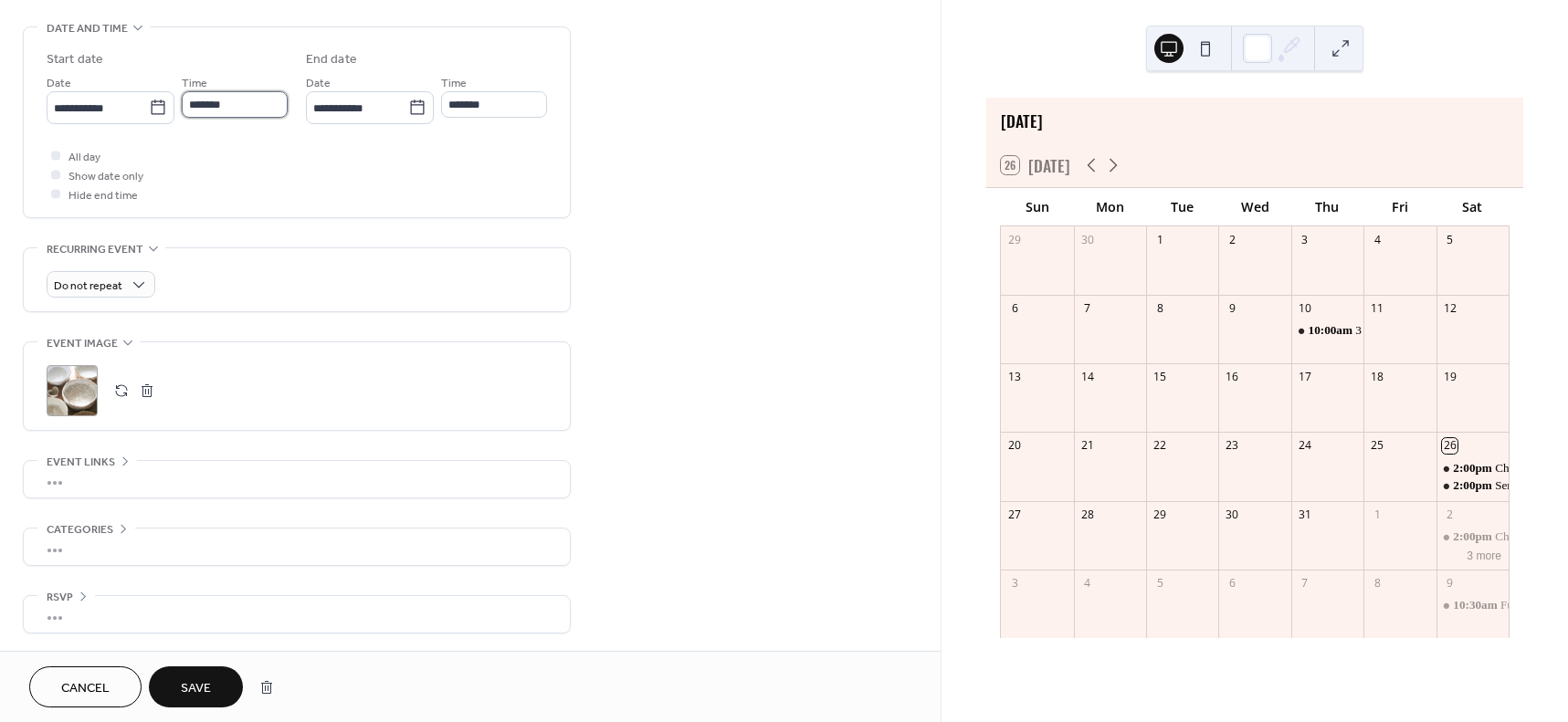 click on "*******" at bounding box center [235, 104] 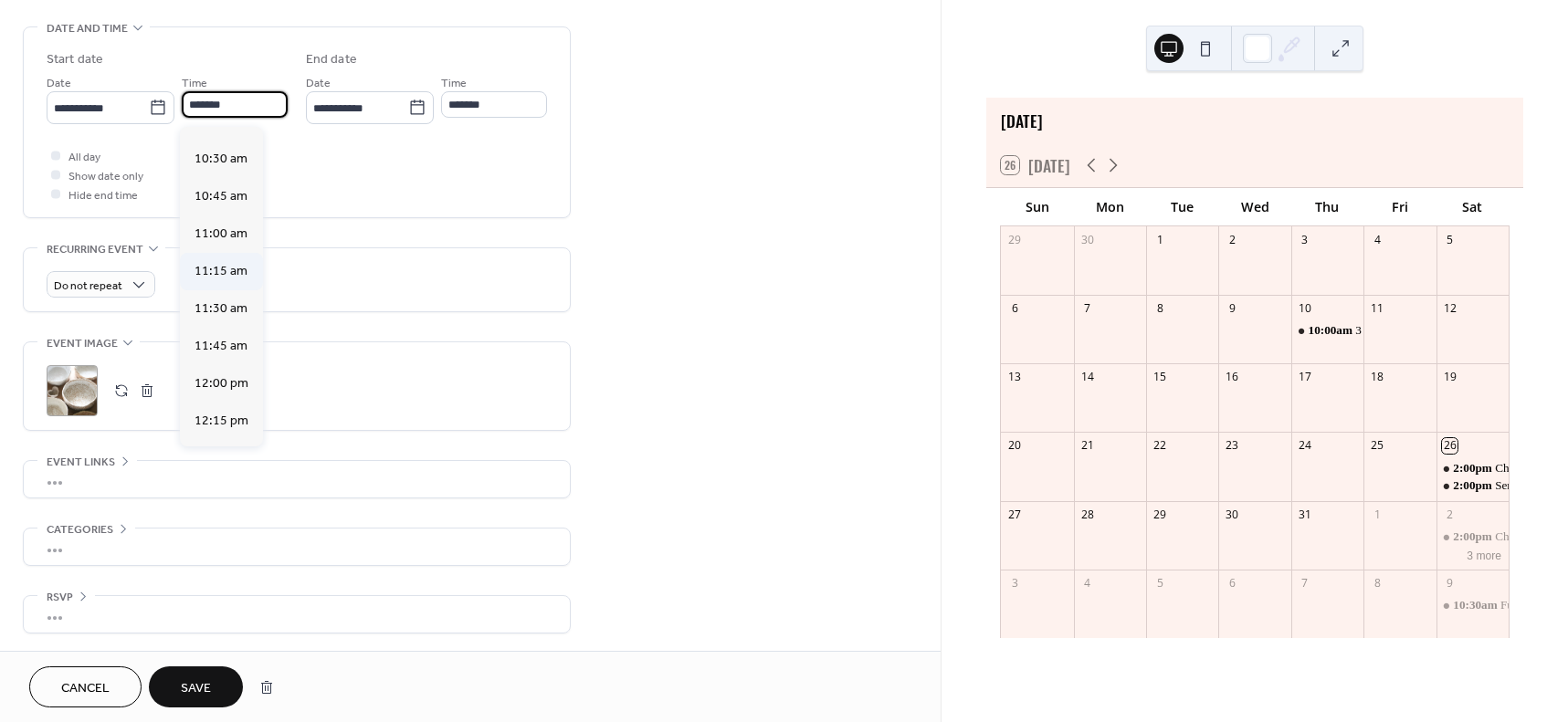 scroll, scrollTop: 1489, scrollLeft: 0, axis: vertical 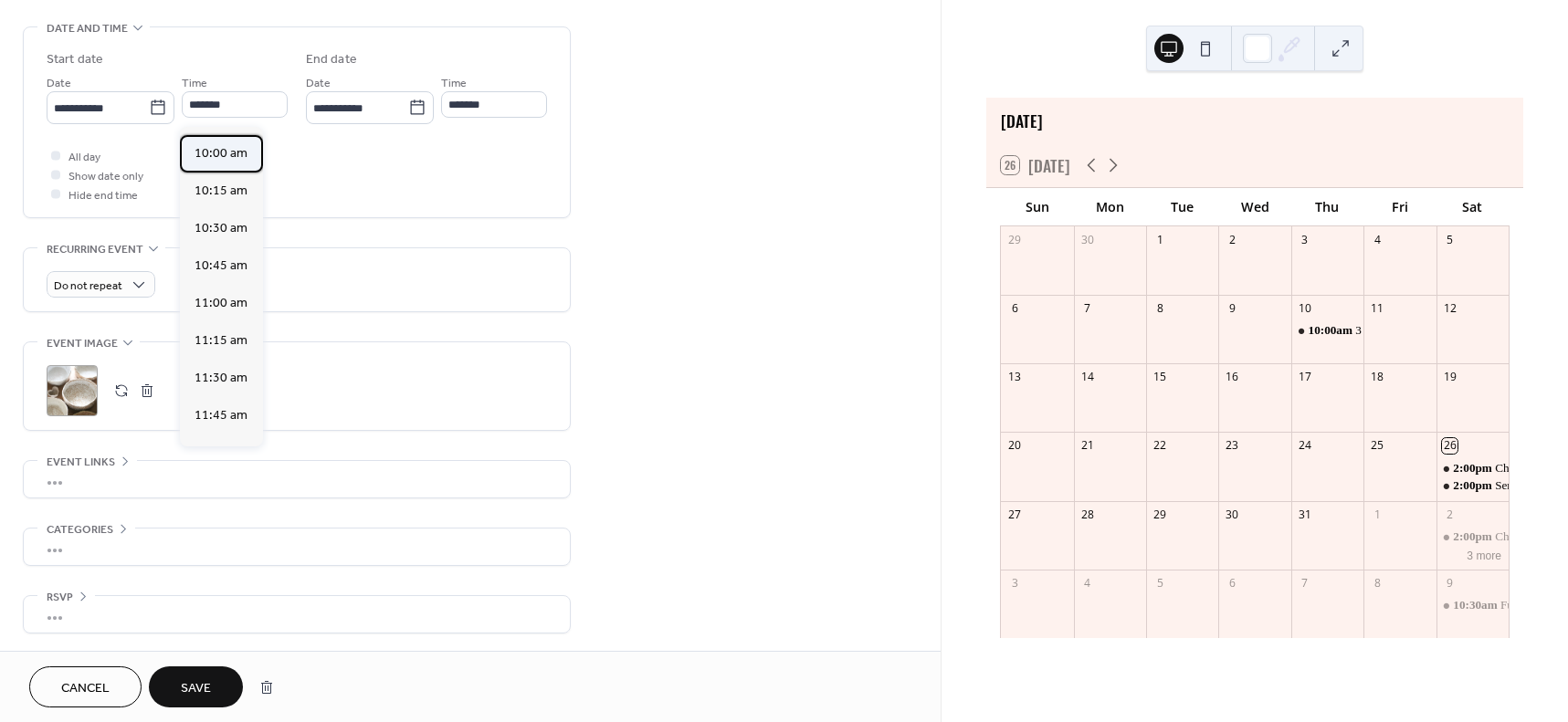 click on "10:00 am" at bounding box center [221, 153] 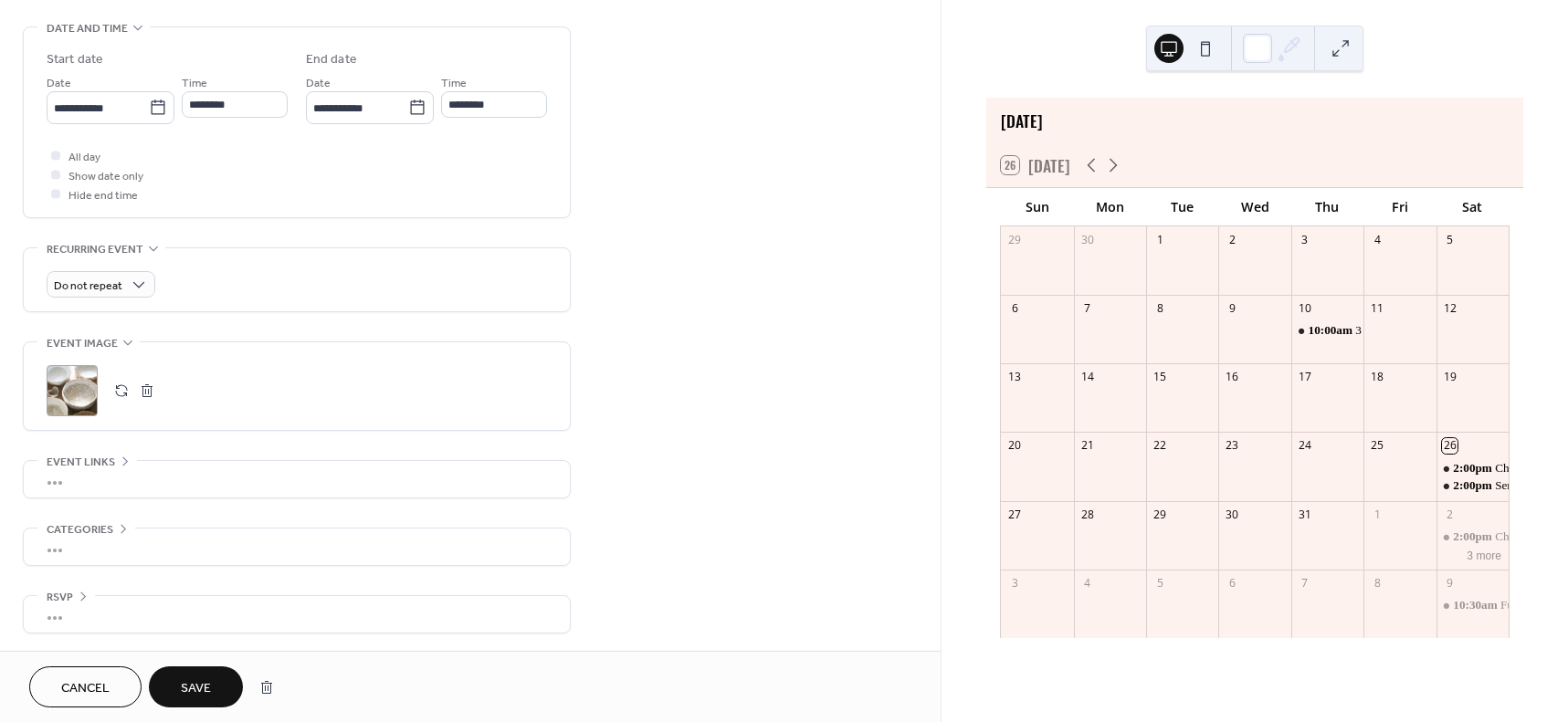 type on "********" 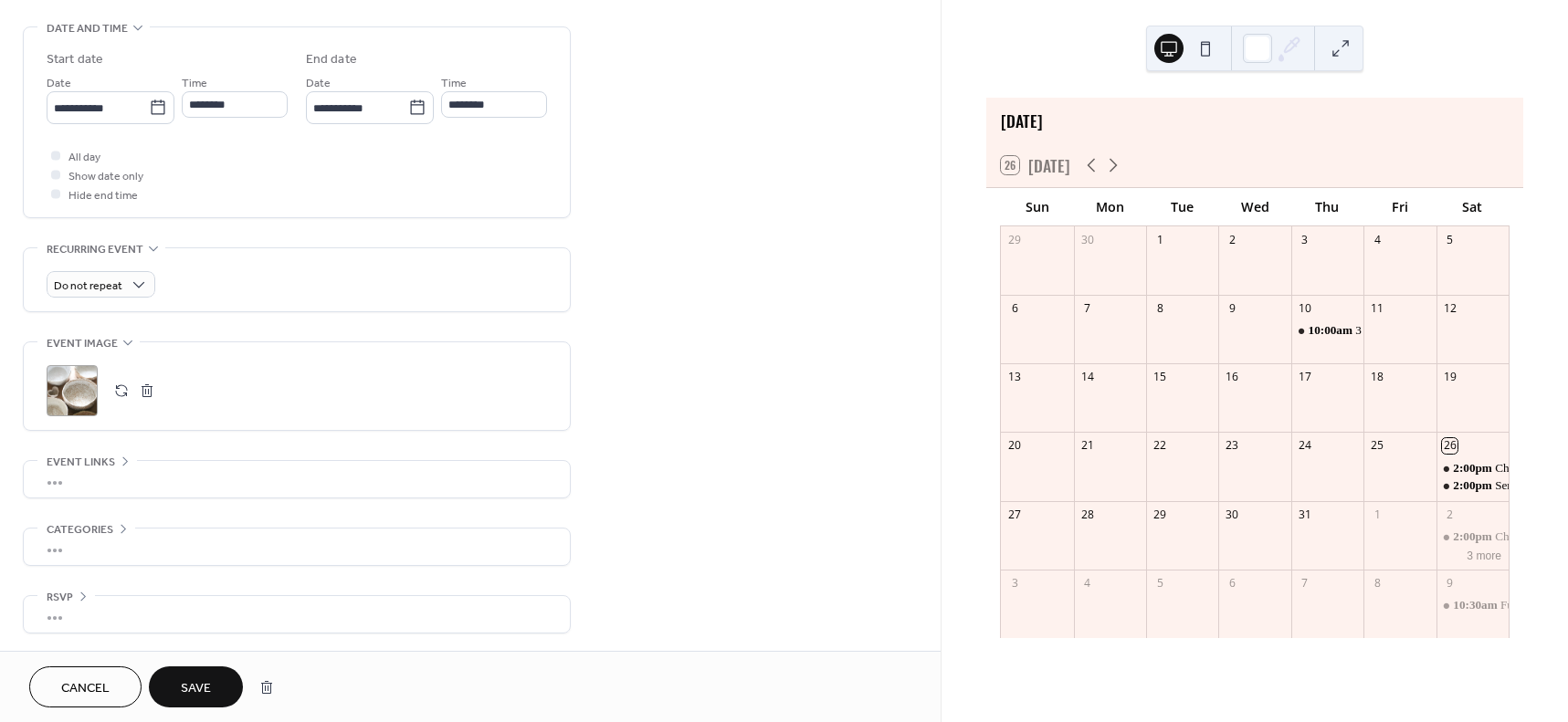 type on "********" 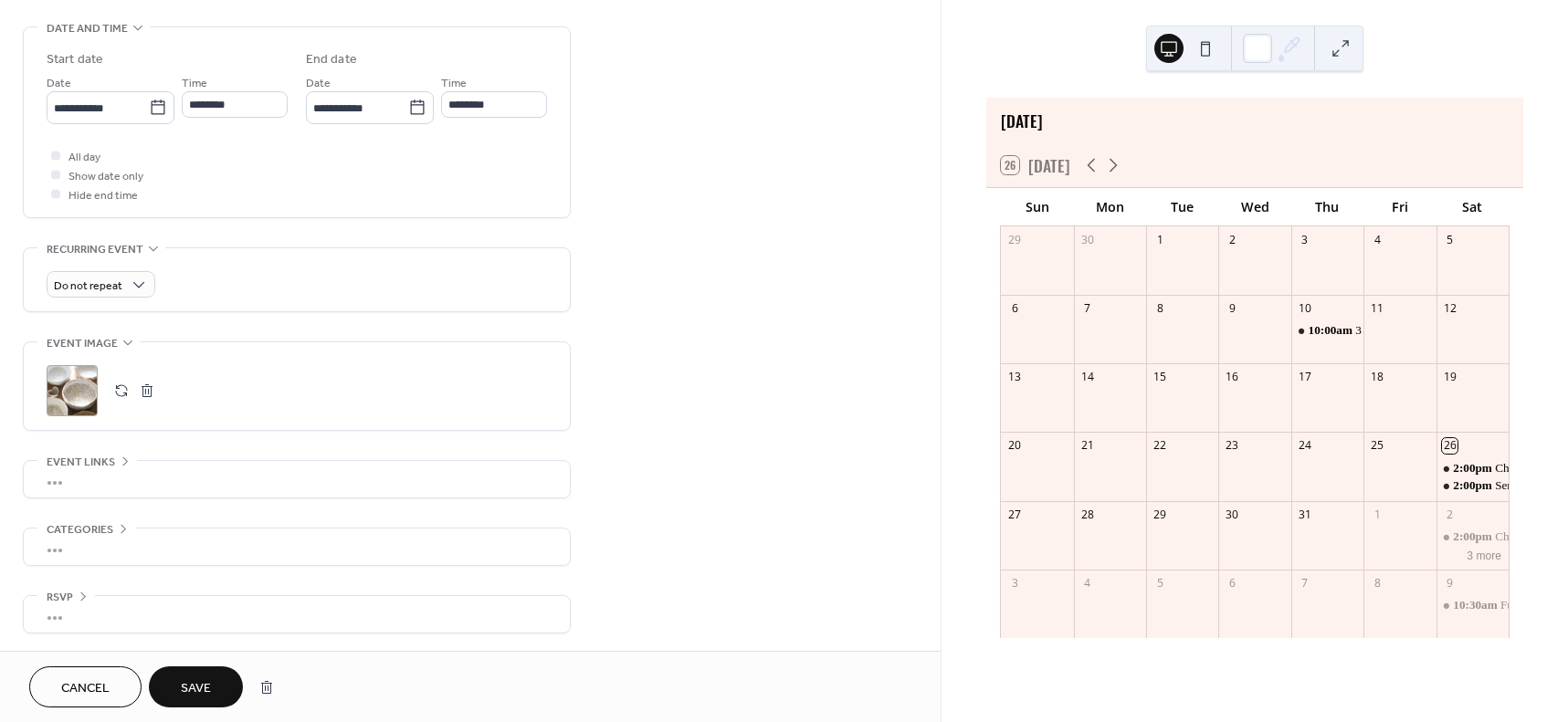 click on "Save" at bounding box center [195, 688] 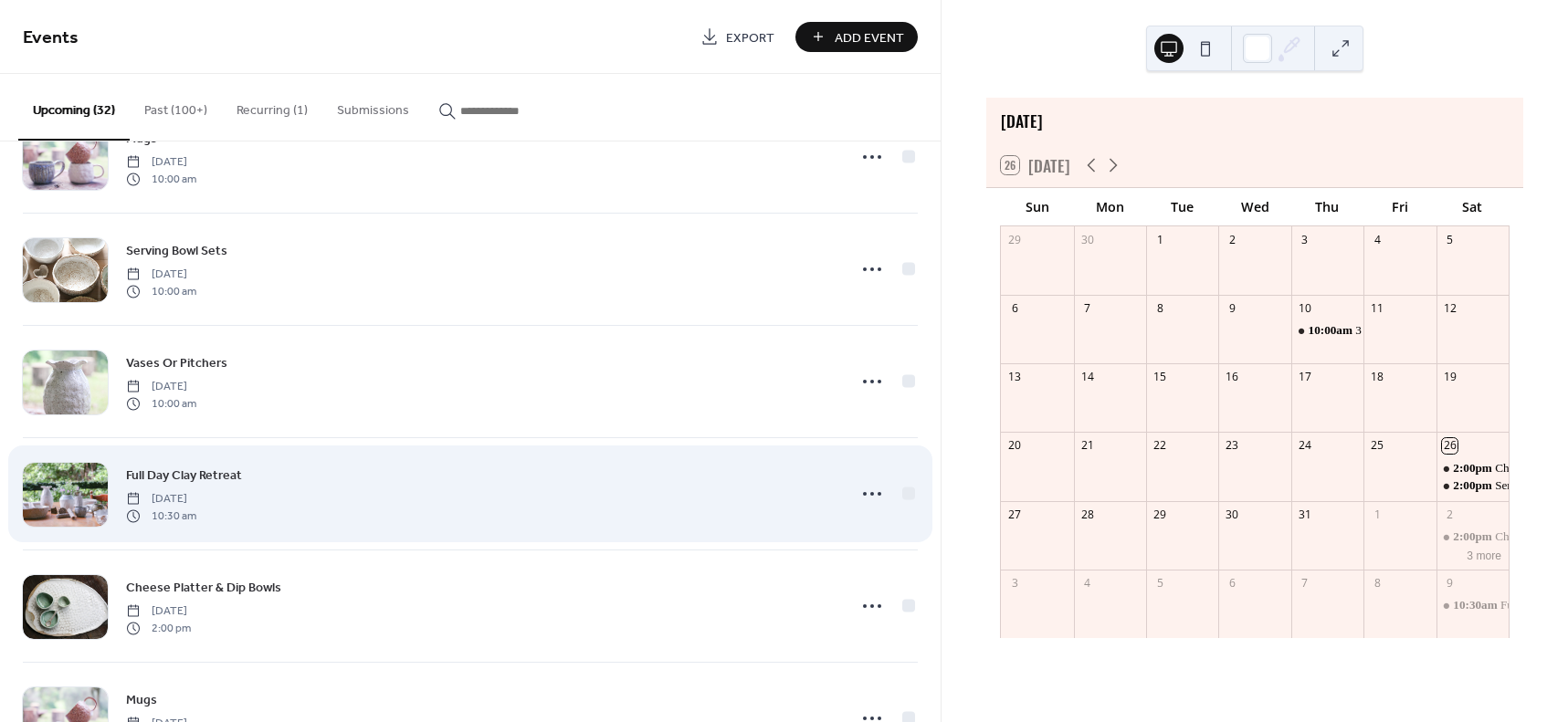 scroll, scrollTop: 1842, scrollLeft: 0, axis: vertical 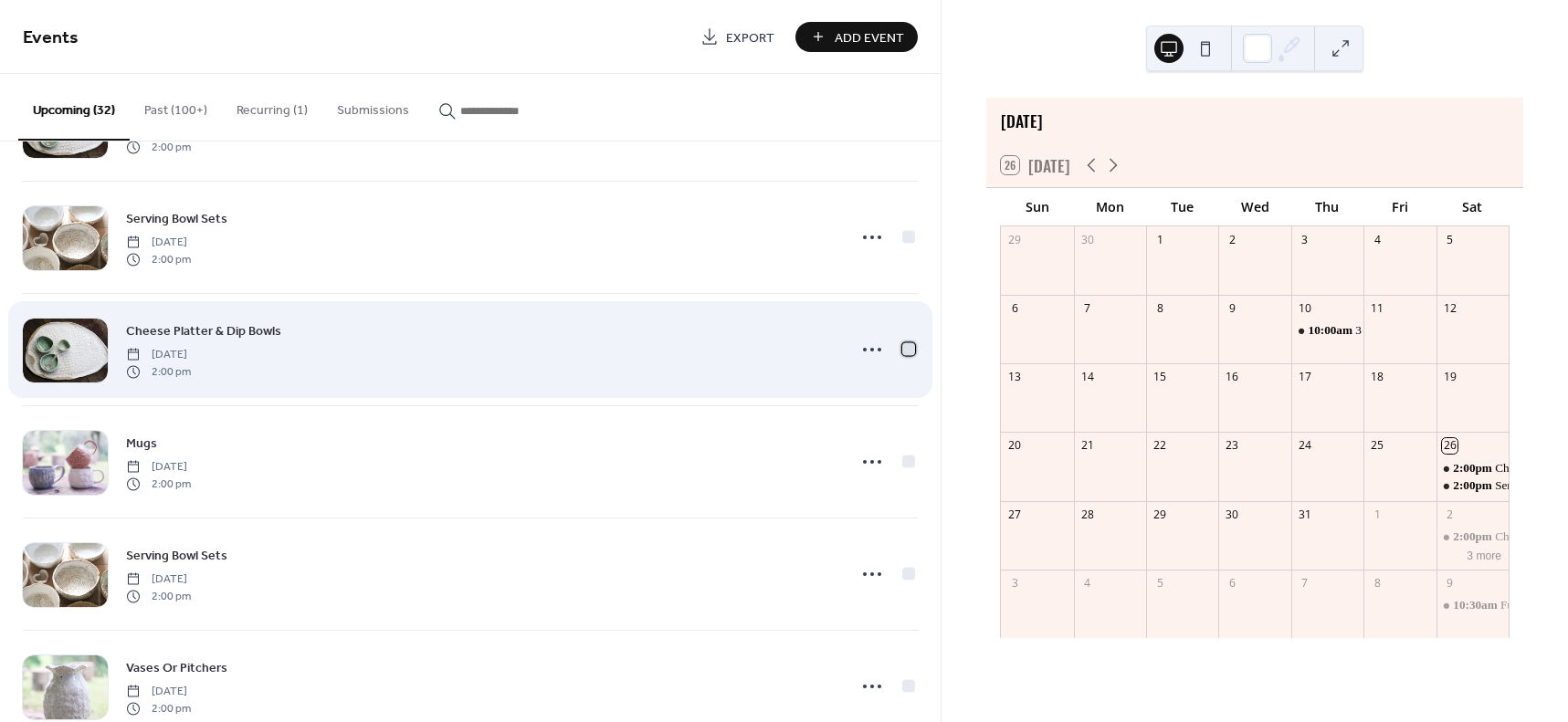 click at bounding box center [909, 349] 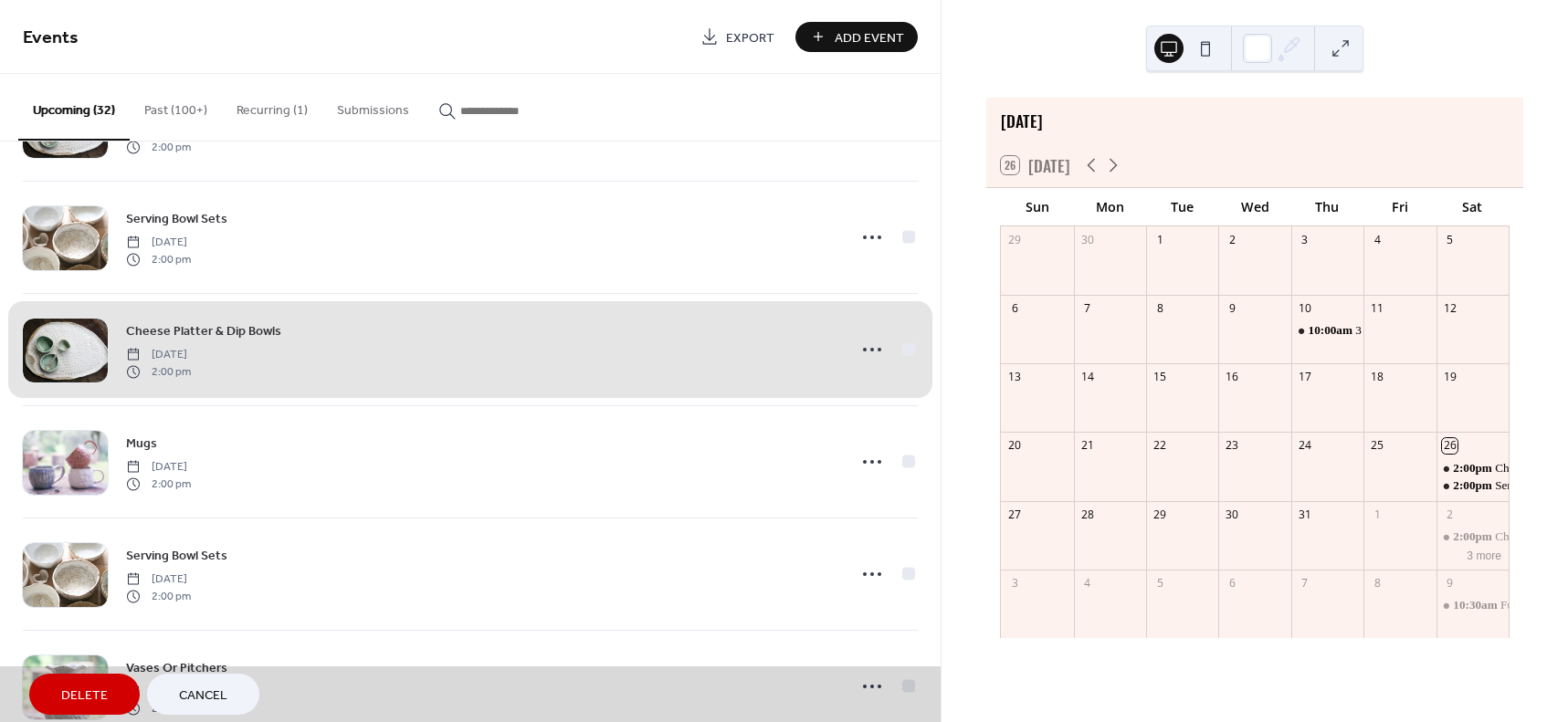 scroll, scrollTop: 114, scrollLeft: 0, axis: vertical 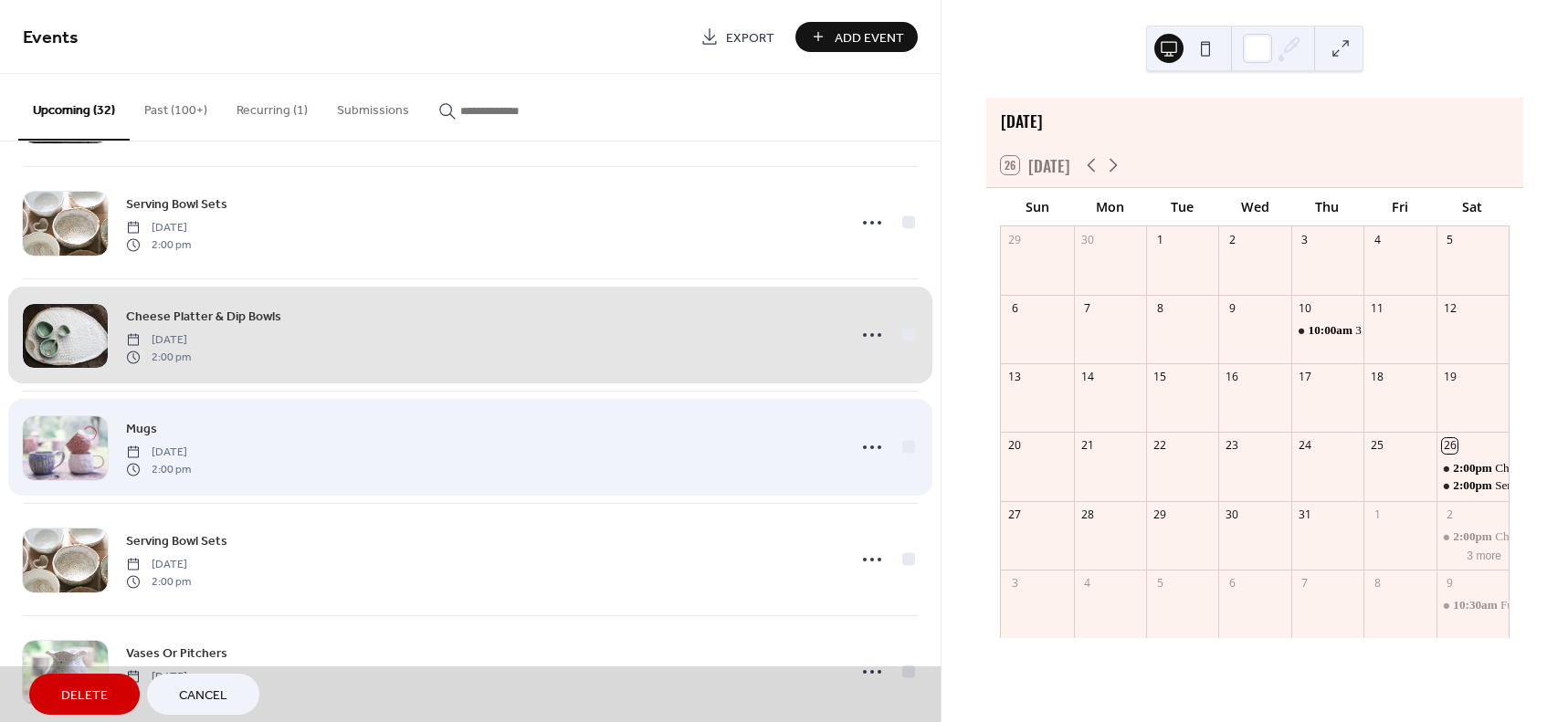 click on "Mugs  Saturday, August 2, 2025 2:00 pm" at bounding box center [470, 447] 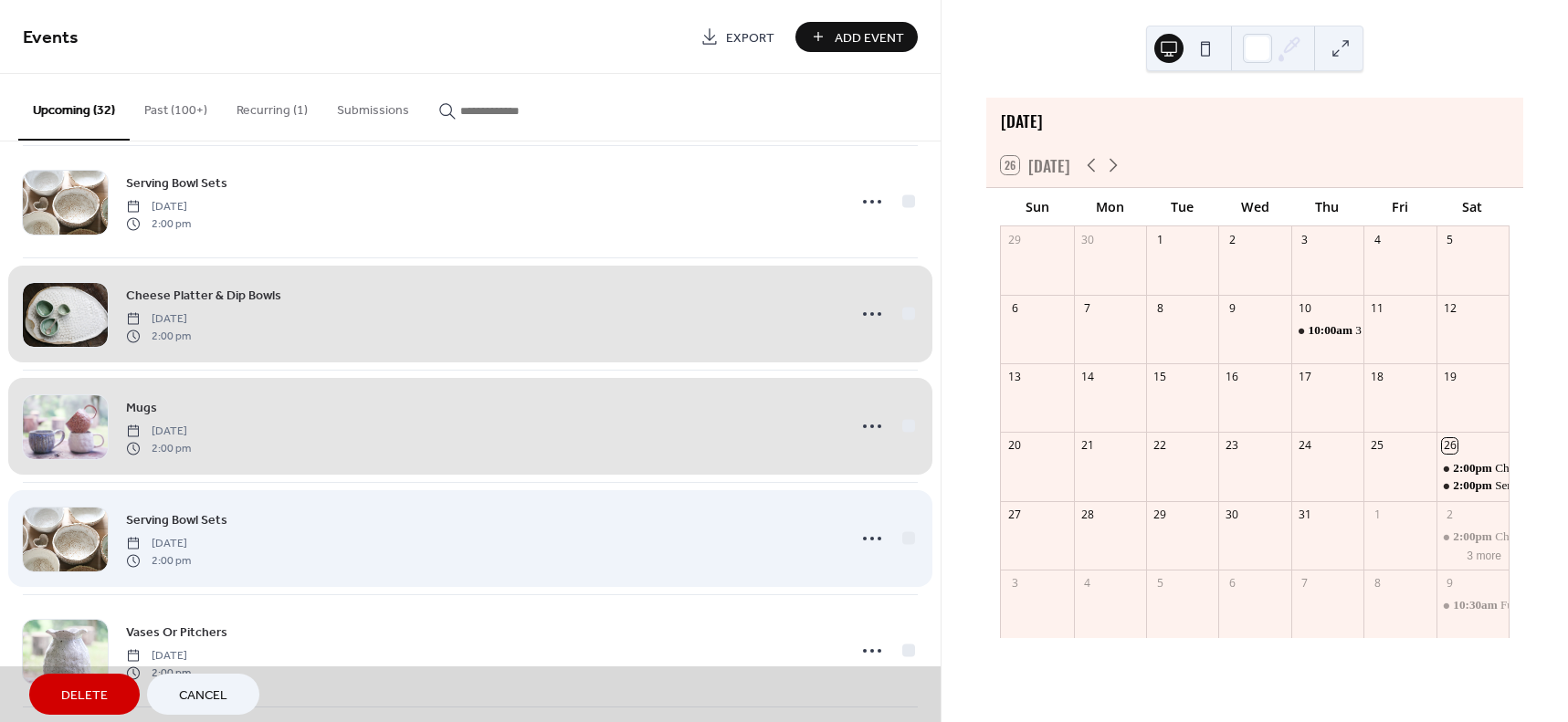 scroll, scrollTop: 176, scrollLeft: 0, axis: vertical 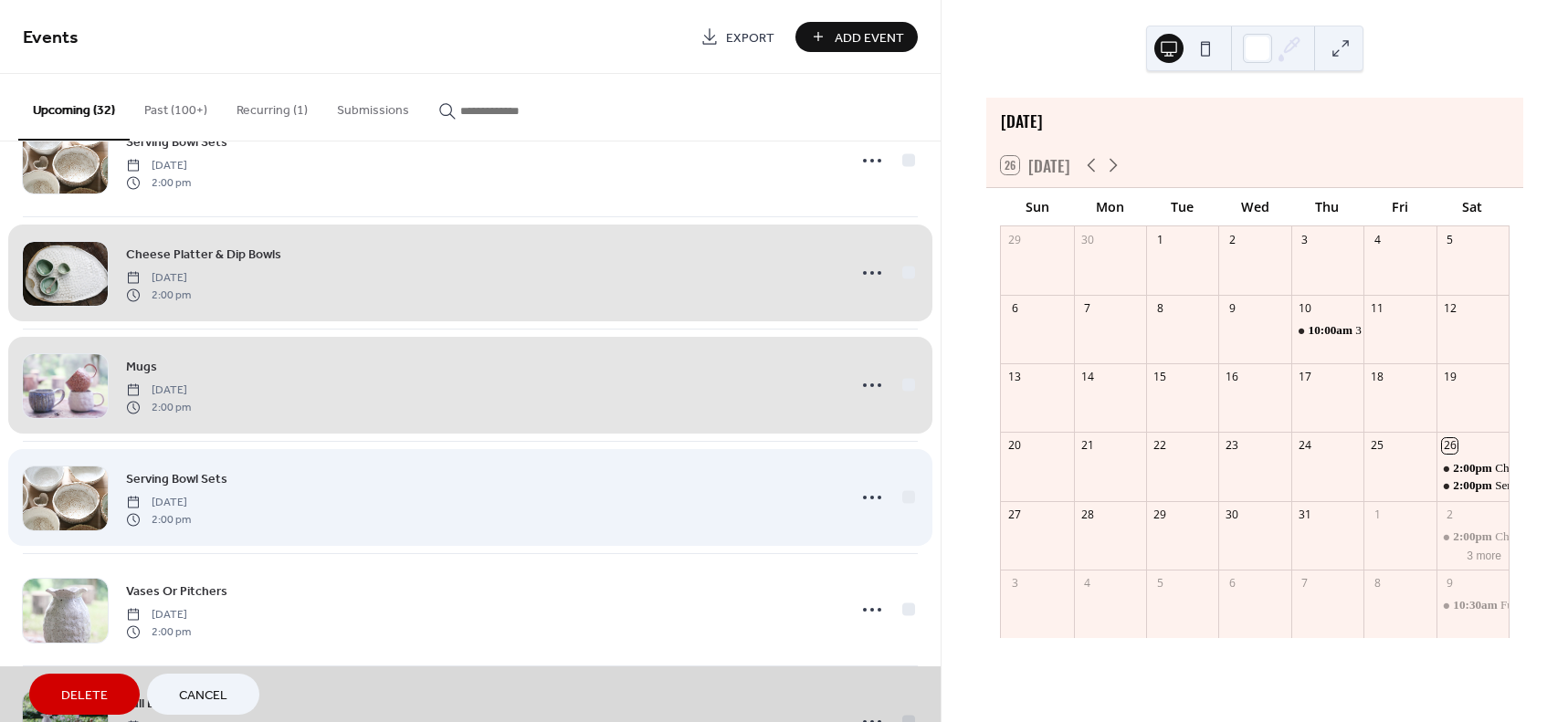 click on "Serving Bowl Sets Saturday, August 2, 2025 2:00 pm" at bounding box center (470, 497) 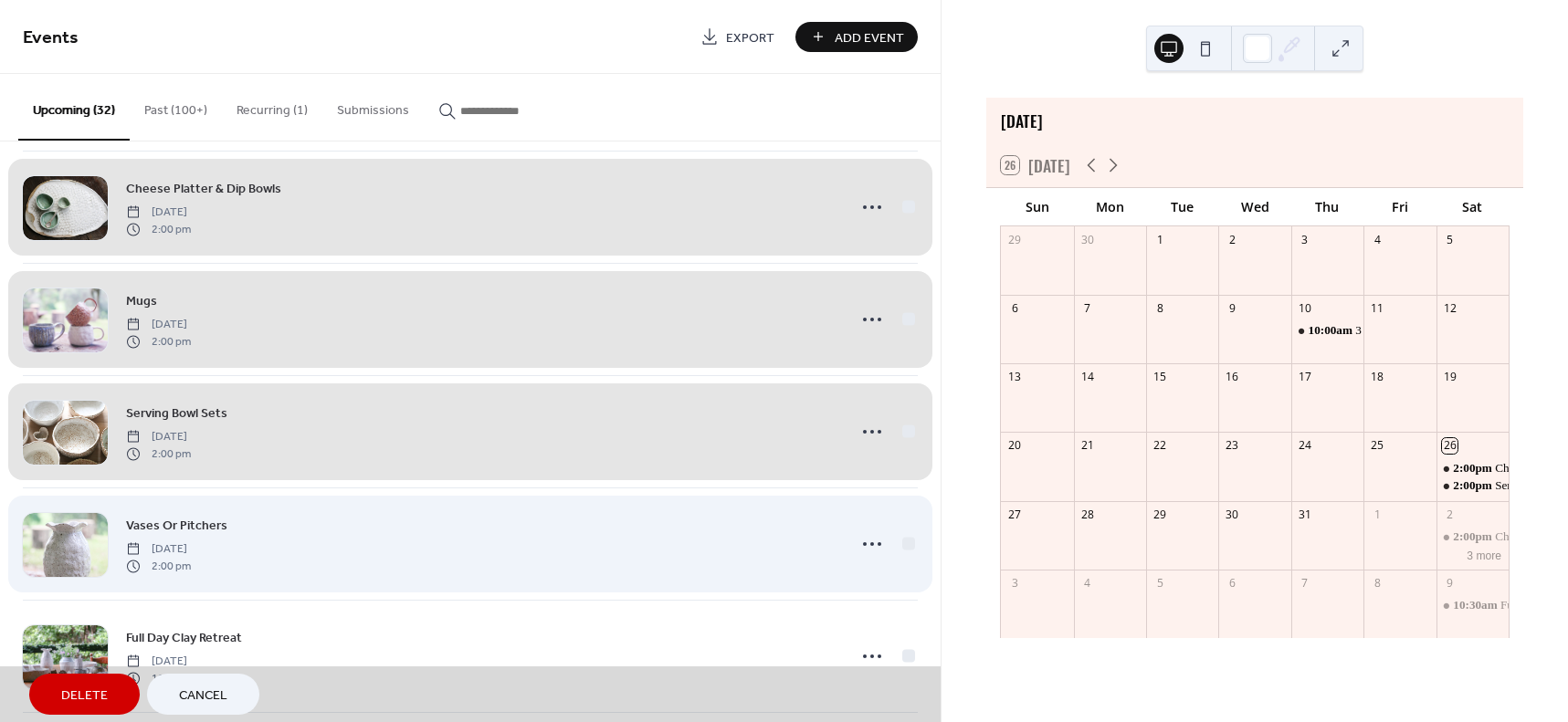 scroll, scrollTop: 294, scrollLeft: 0, axis: vertical 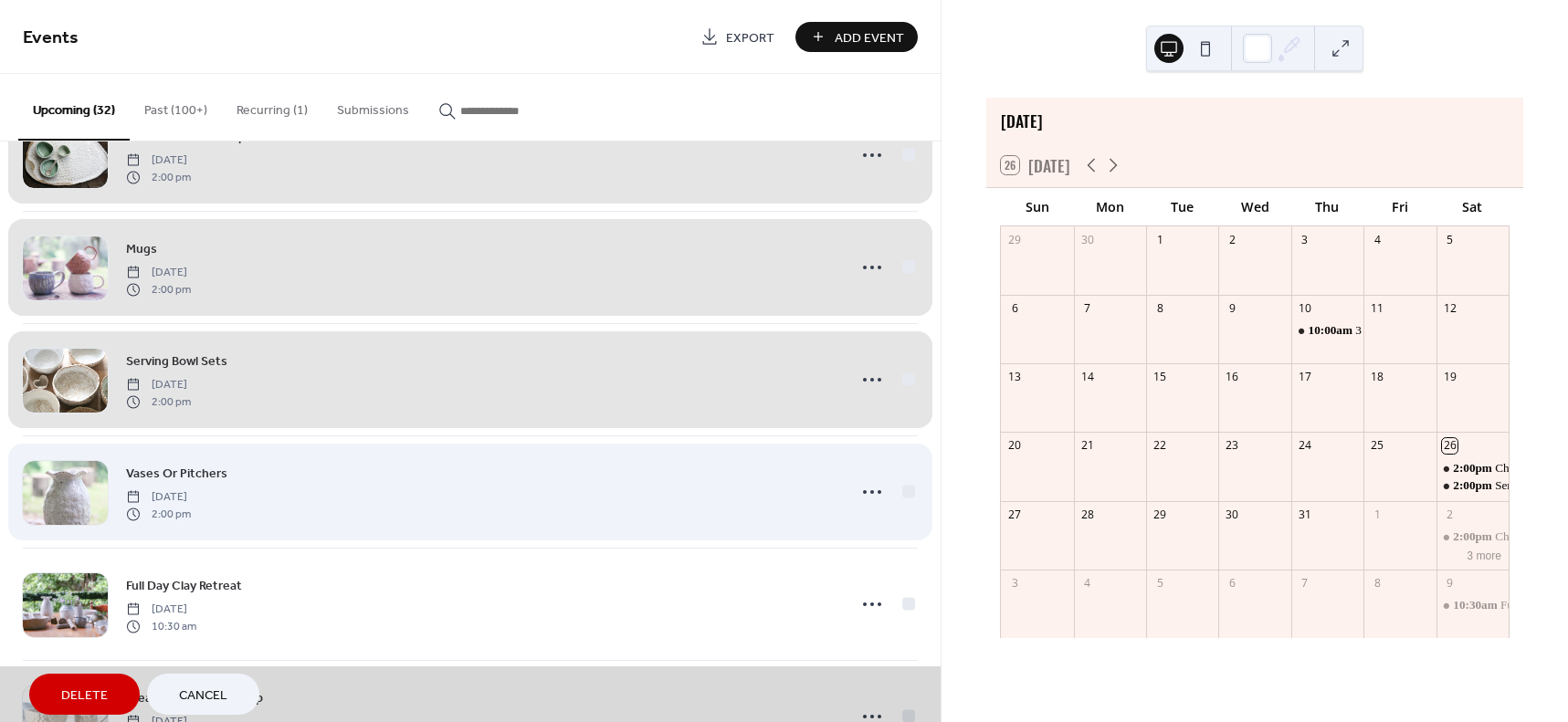 click on "Vases Or Pitchers  Saturday, August 2, 2025 2:00 pm" at bounding box center (470, 492) 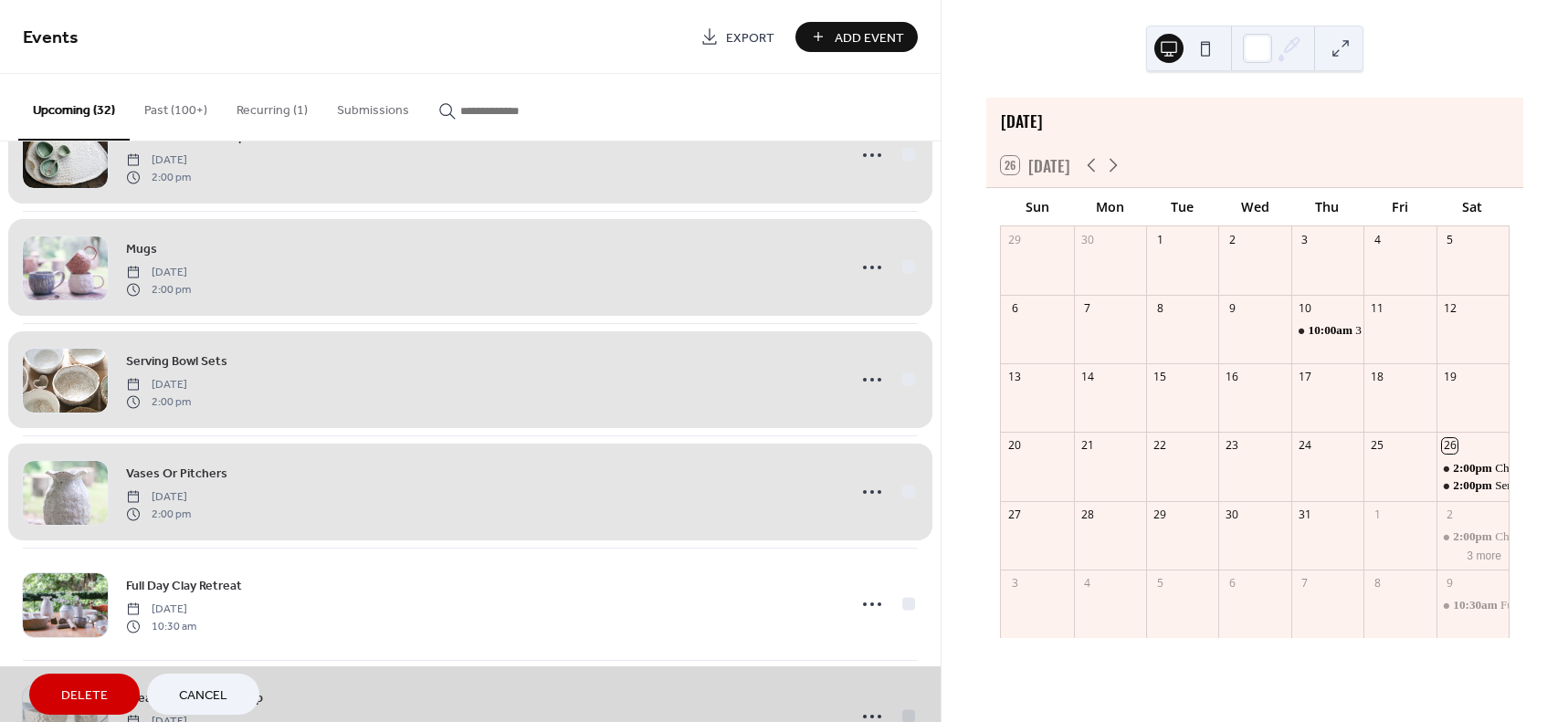 scroll, scrollTop: 313, scrollLeft: 0, axis: vertical 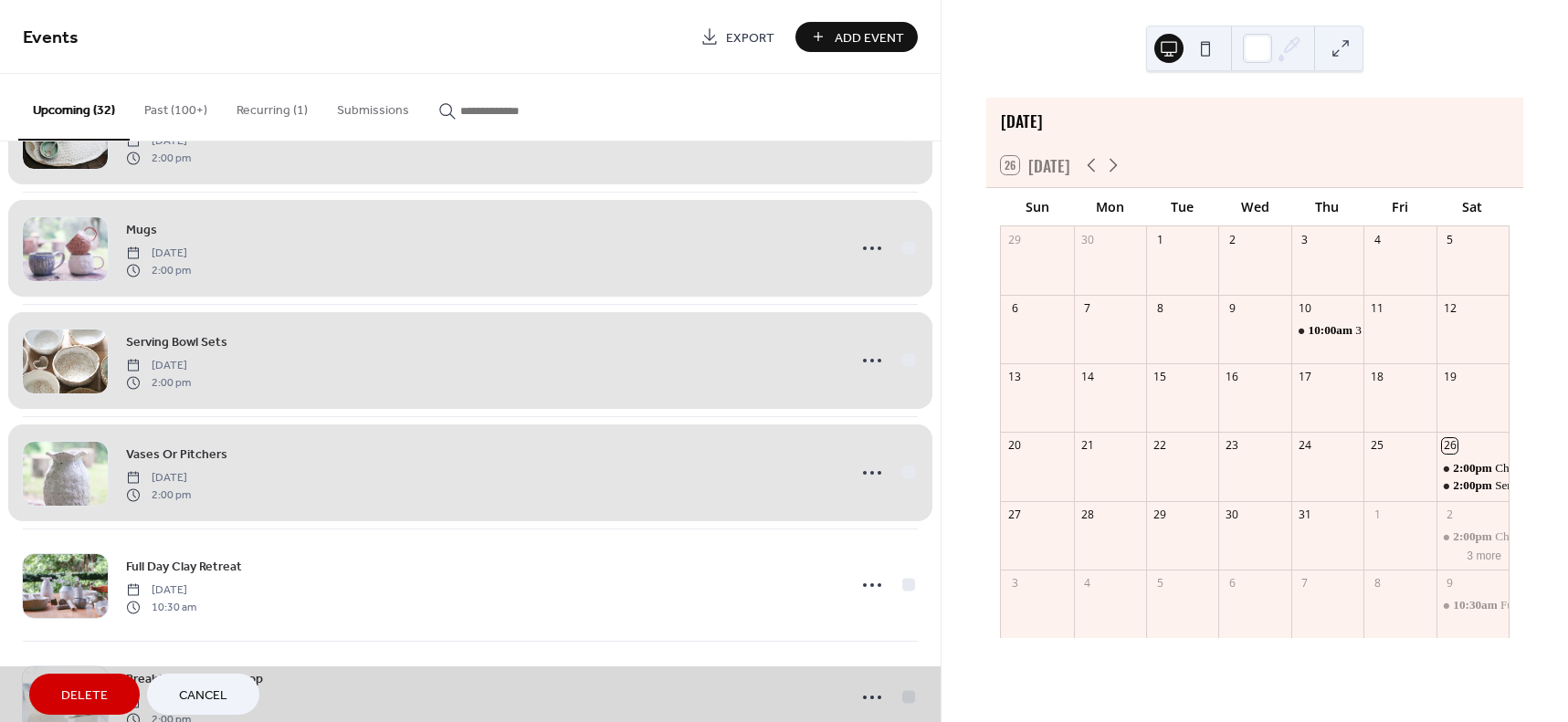 click on "Delete" at bounding box center (84, 696) 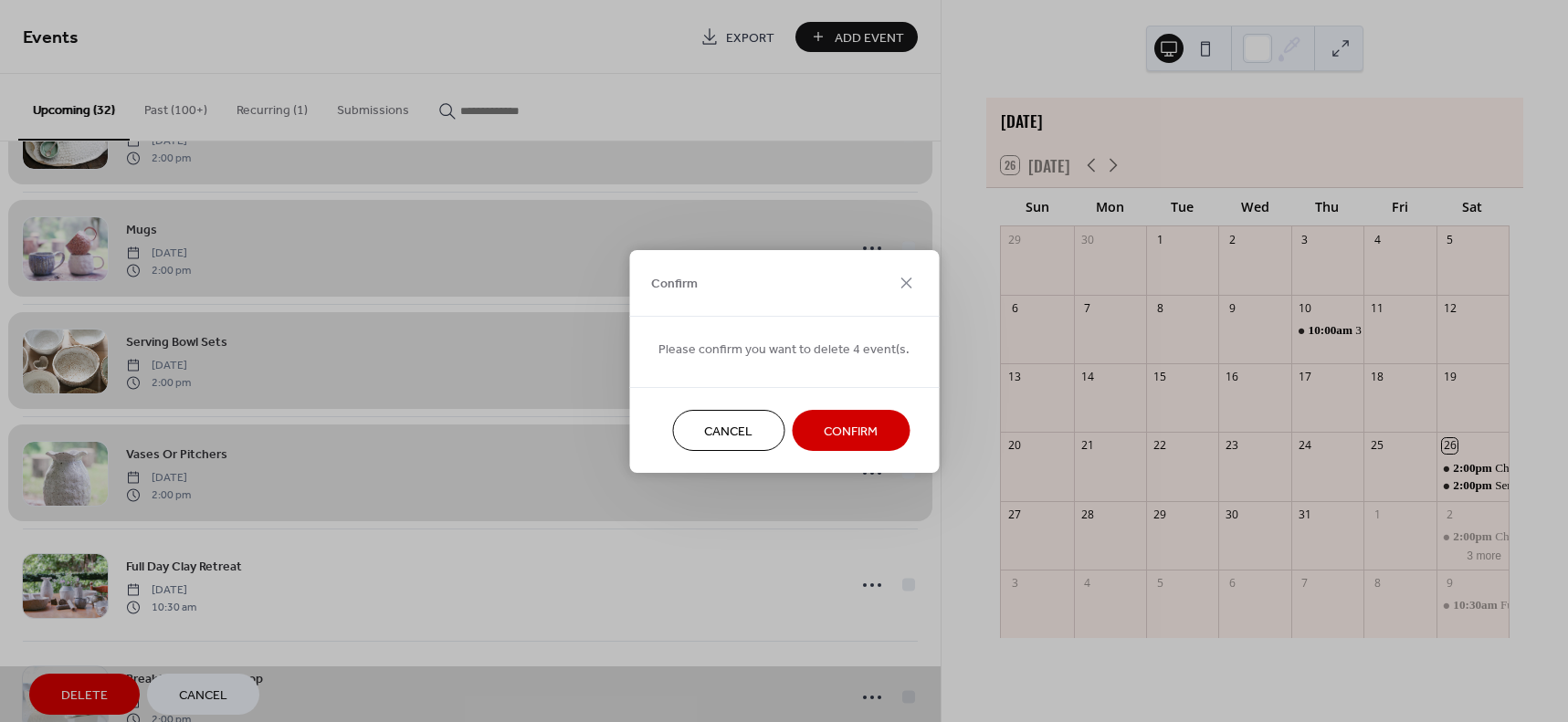 click on "Confirm" at bounding box center (850, 431) 